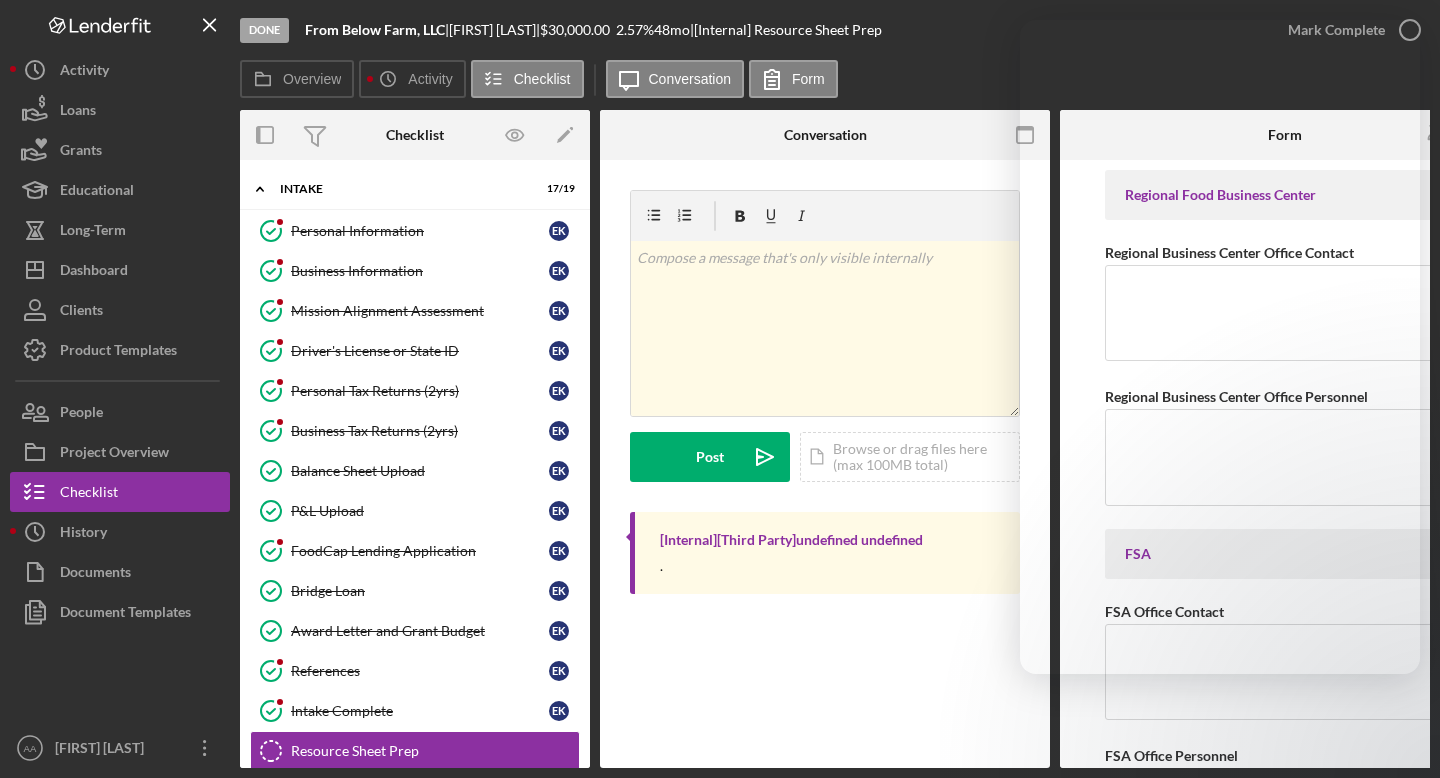 scroll, scrollTop: 0, scrollLeft: 0, axis: both 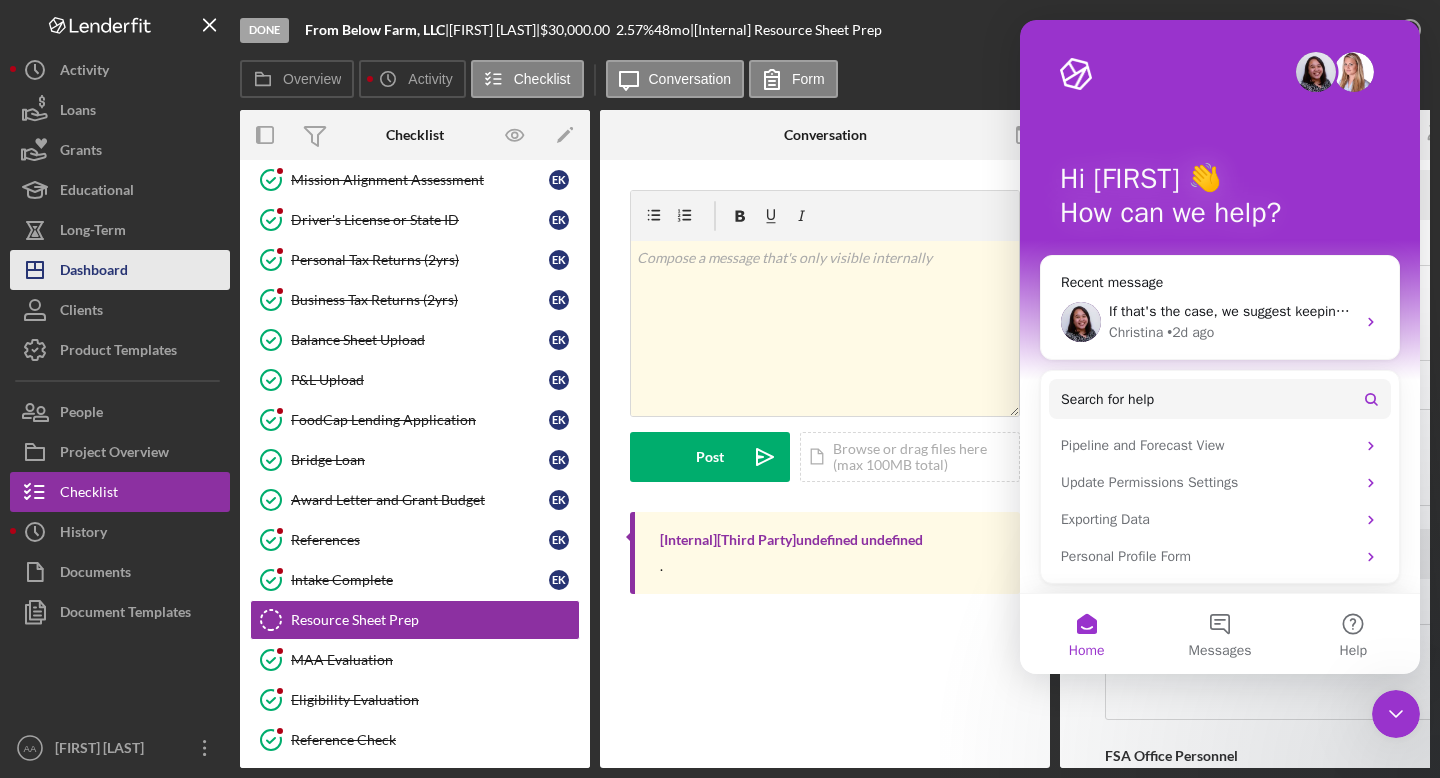 click on "Icon/Dashboard Dashboard" at bounding box center [120, 270] 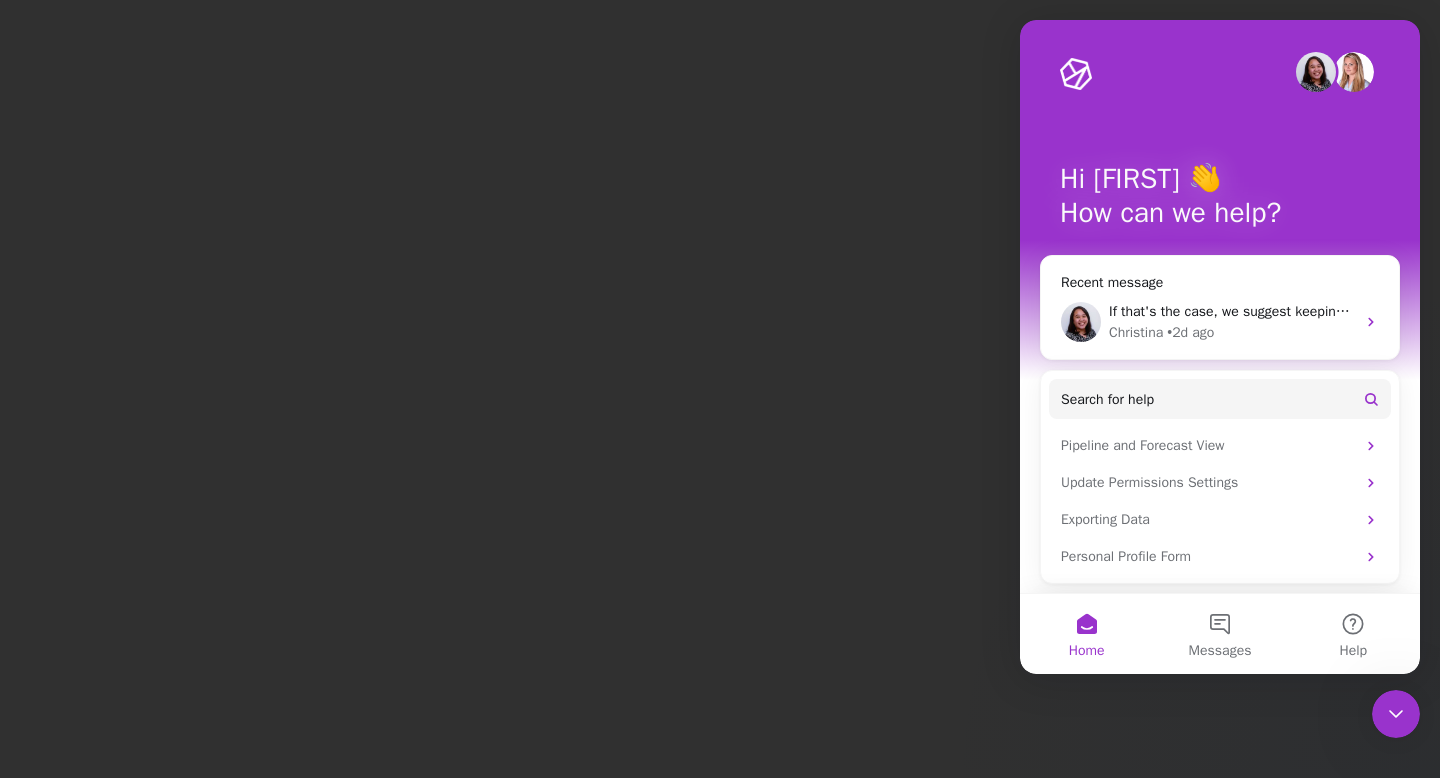 click 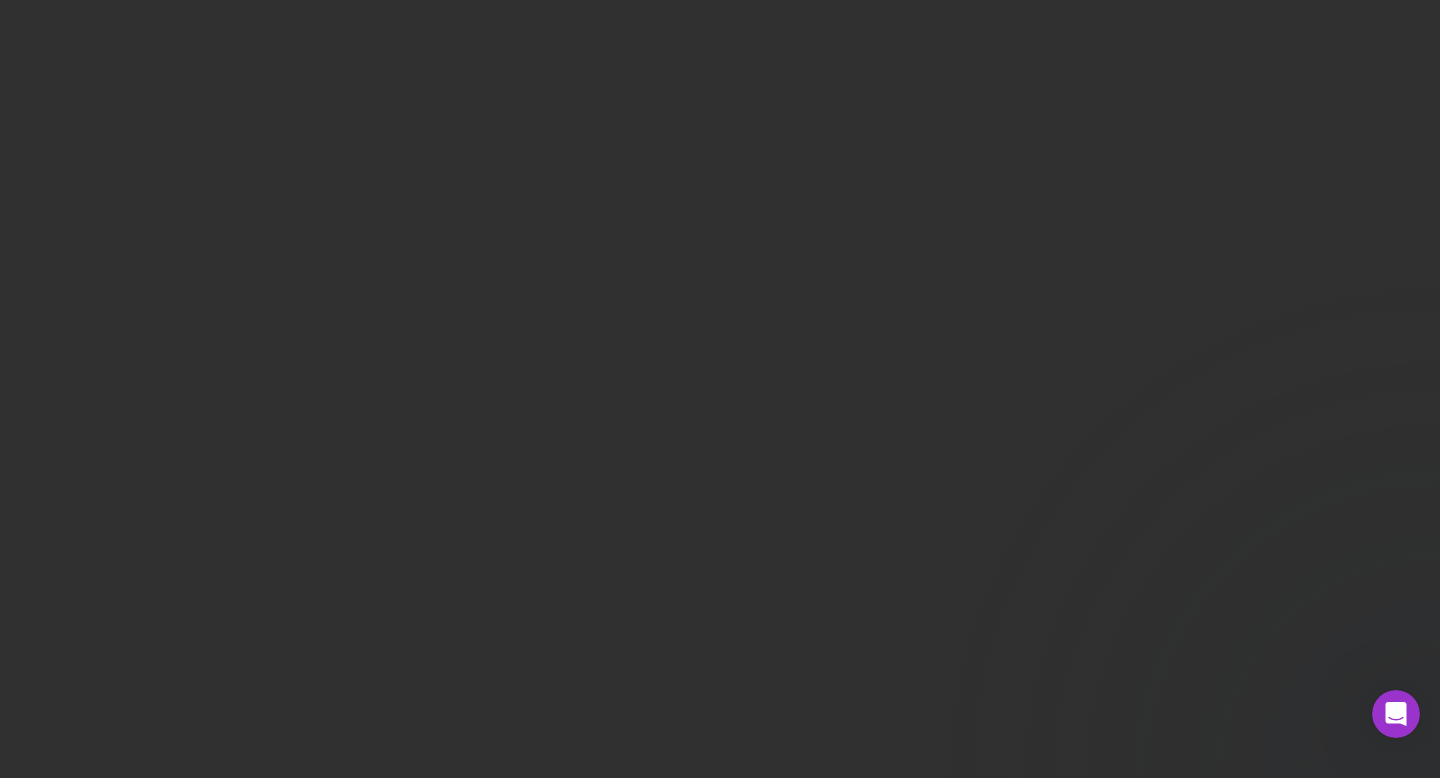 scroll, scrollTop: 0, scrollLeft: 0, axis: both 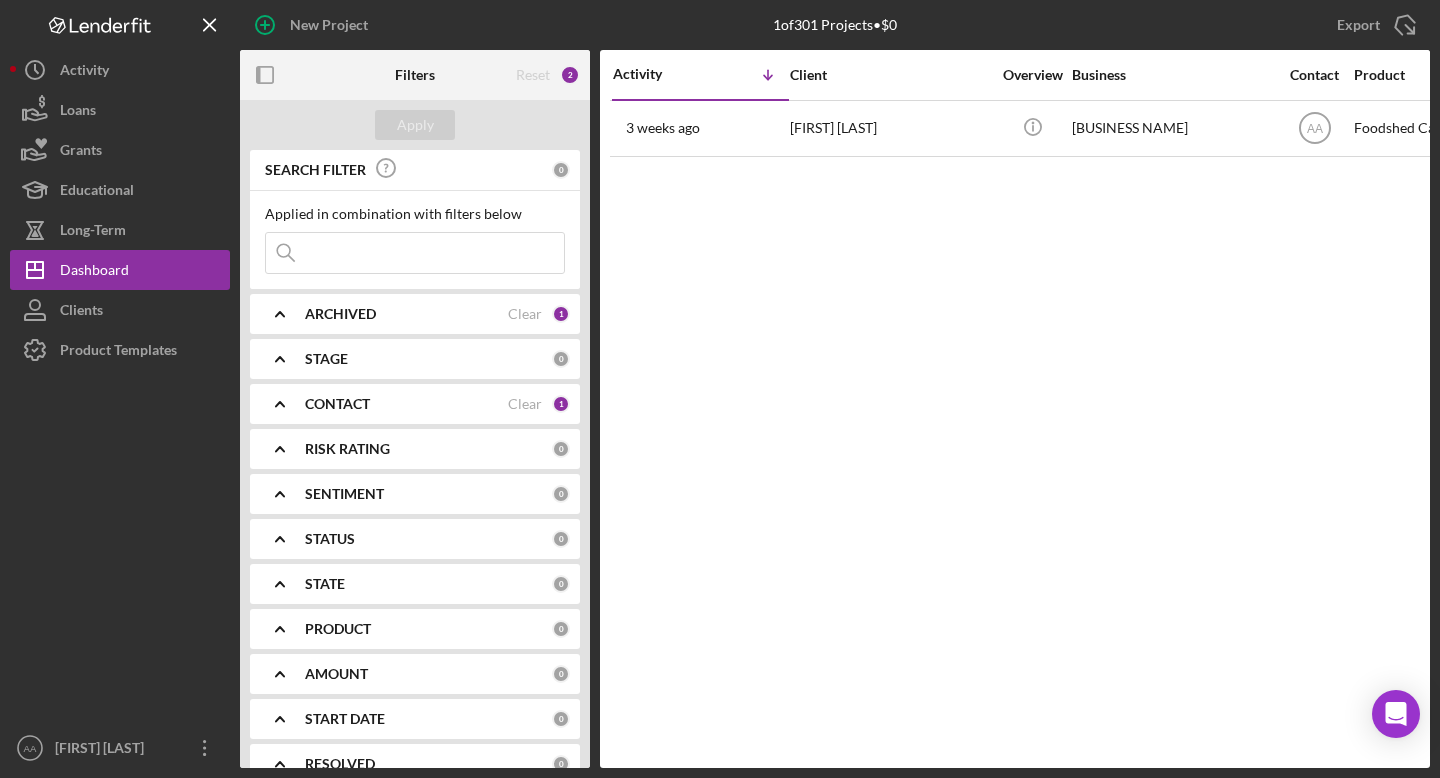 click on "ARCHIVED" at bounding box center (406, 314) 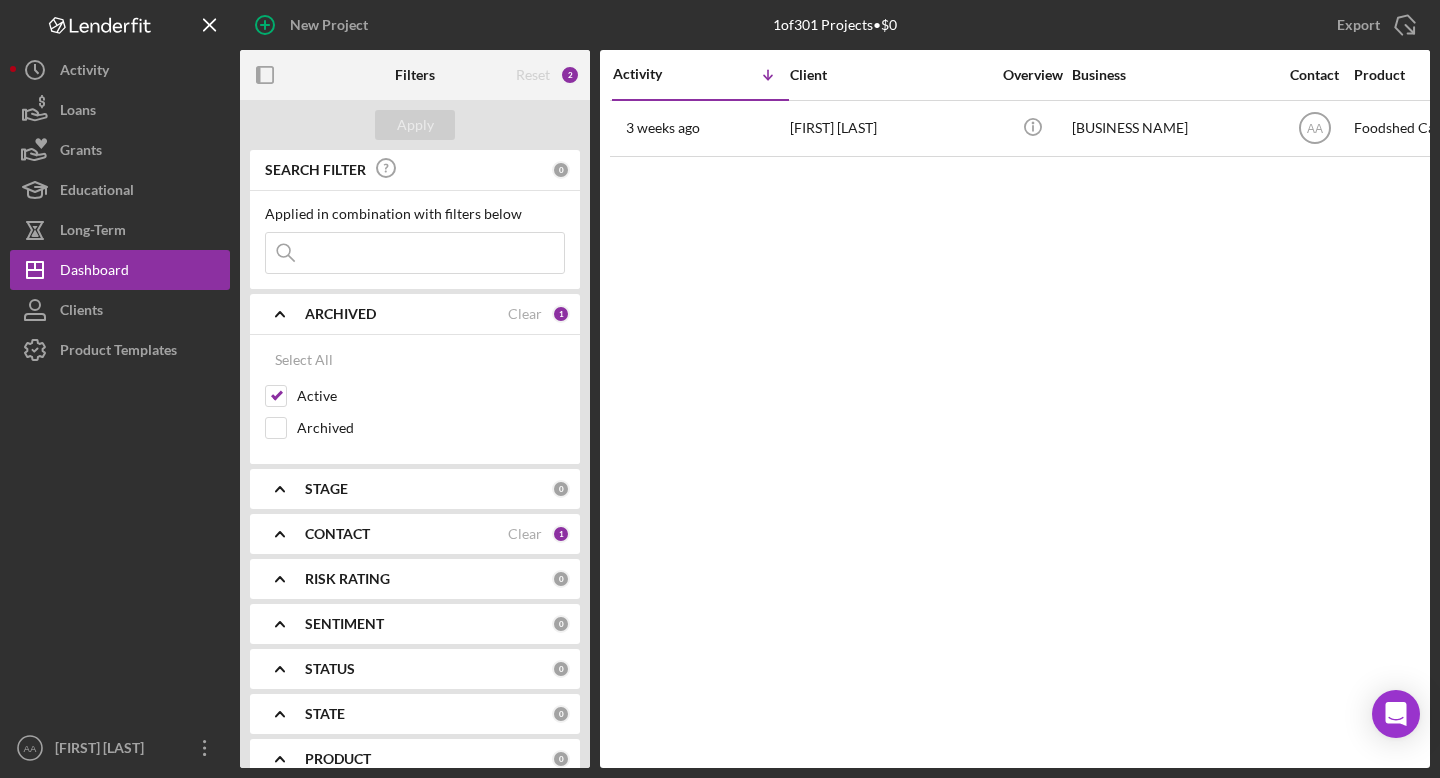 click on "ARCHIVED" at bounding box center [406, 314] 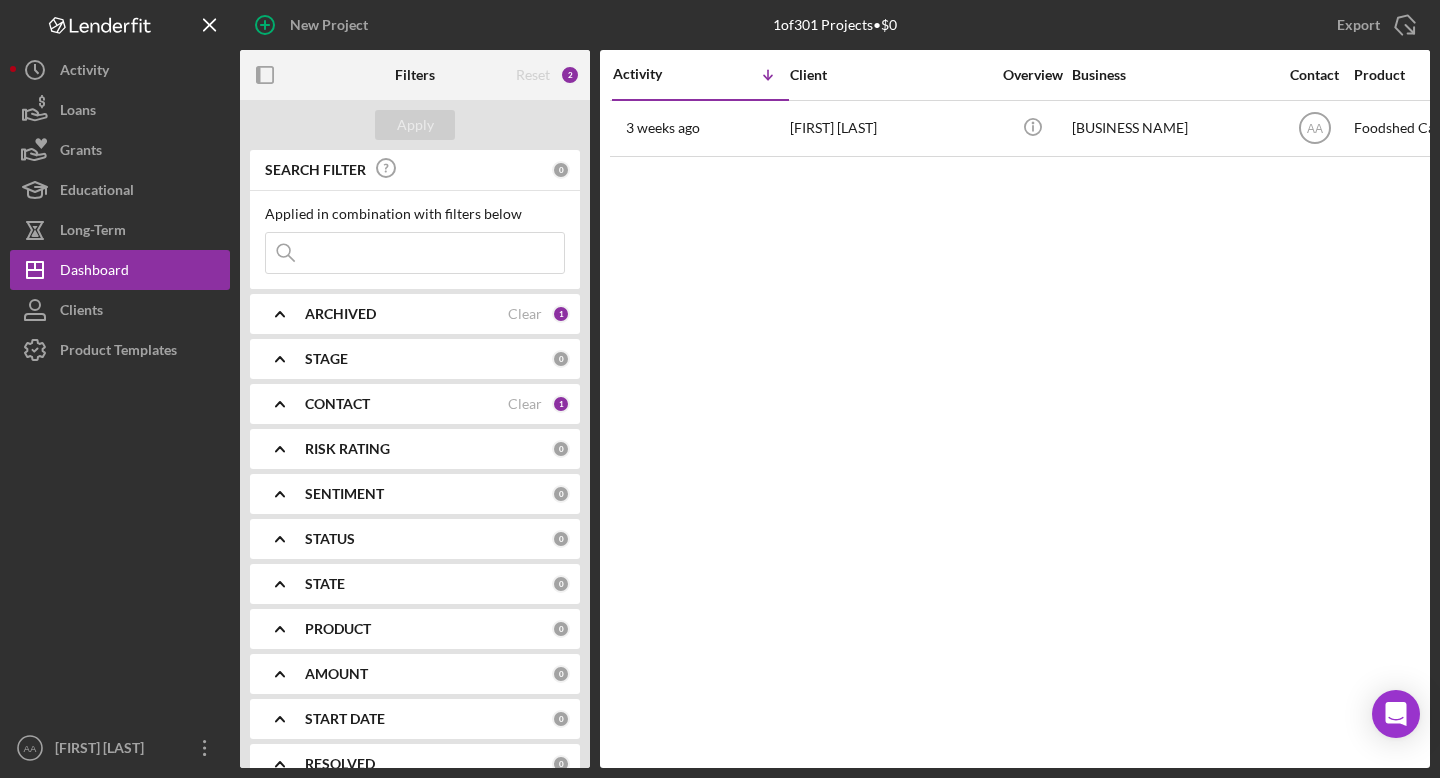 click on "CONTACT" at bounding box center [406, 404] 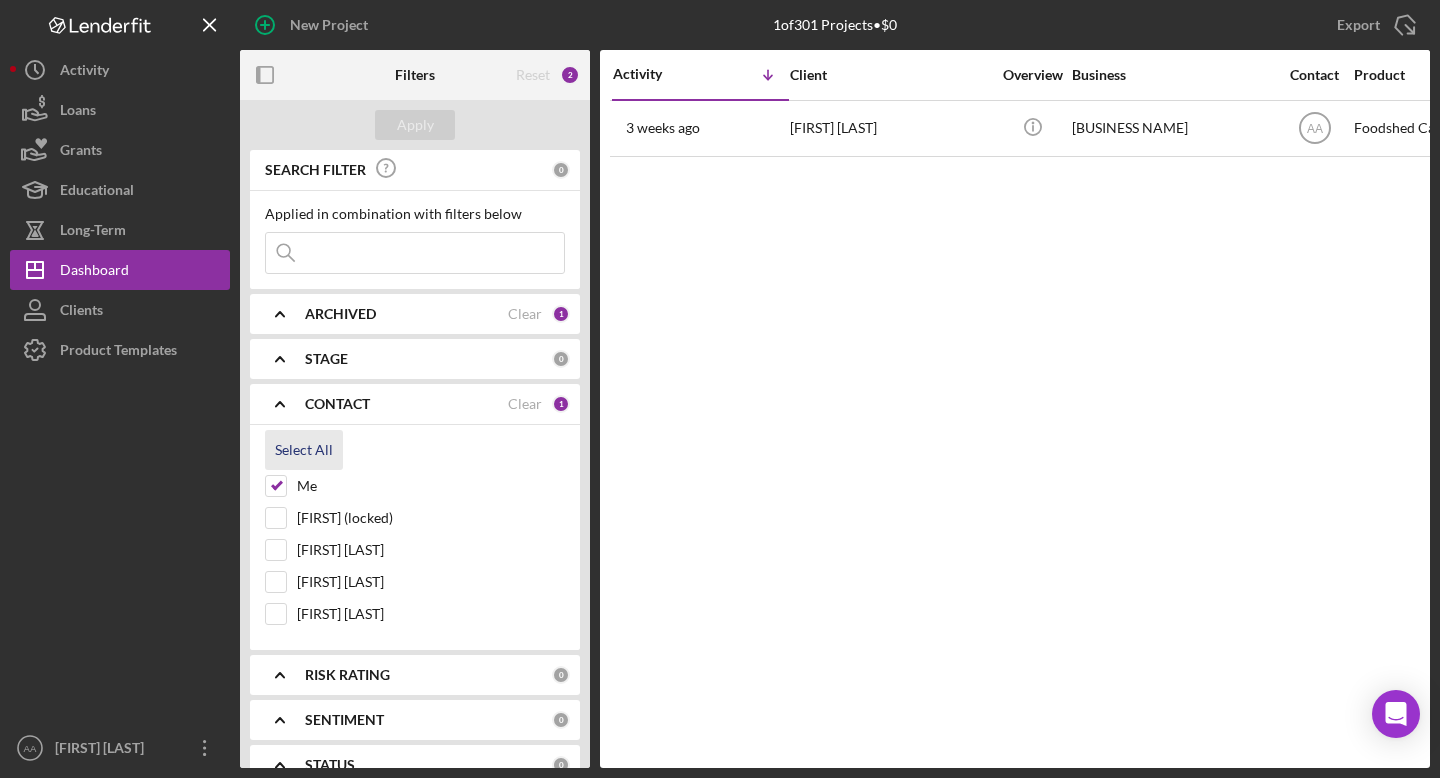 click on "Select All" at bounding box center (304, 450) 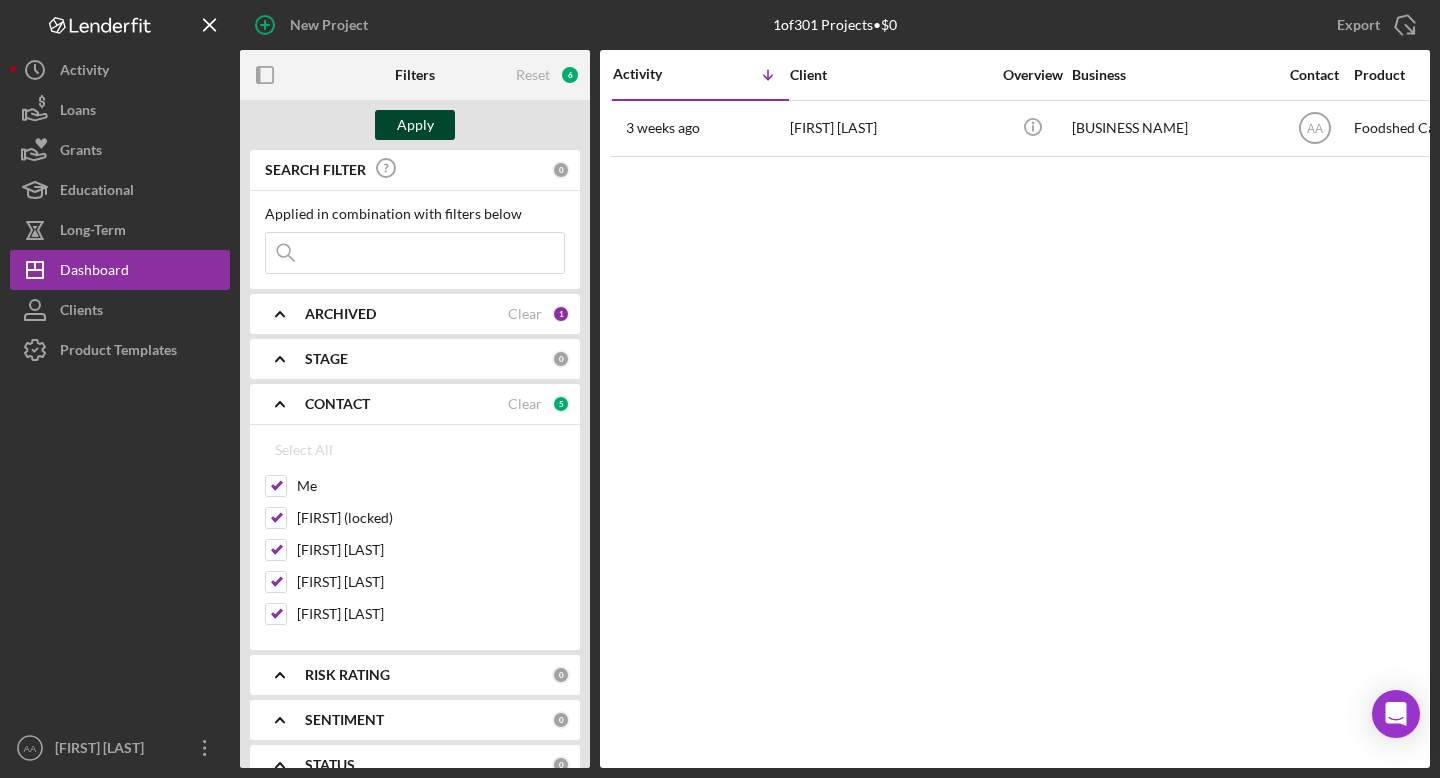 click on "Apply" at bounding box center (415, 125) 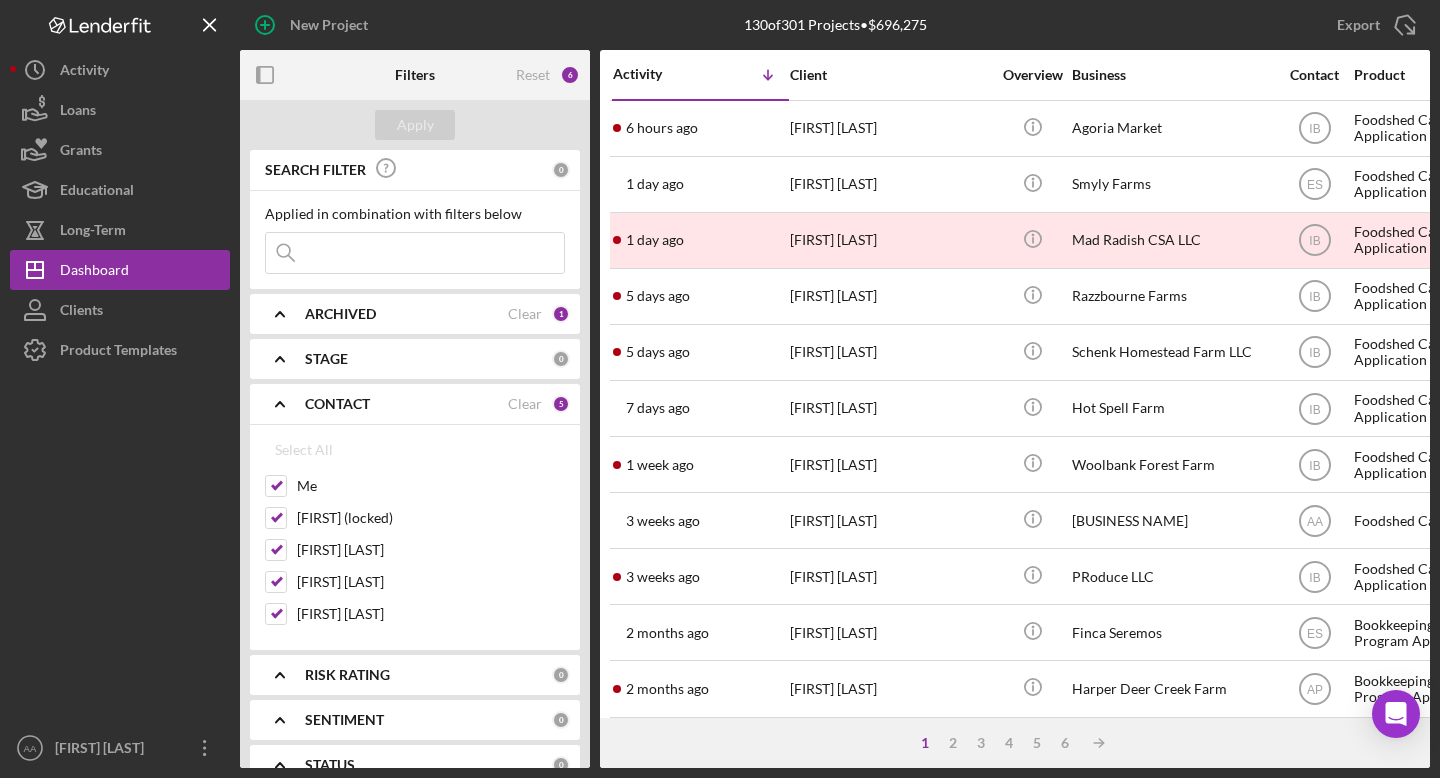 click on "CONTACT" at bounding box center (337, 404) 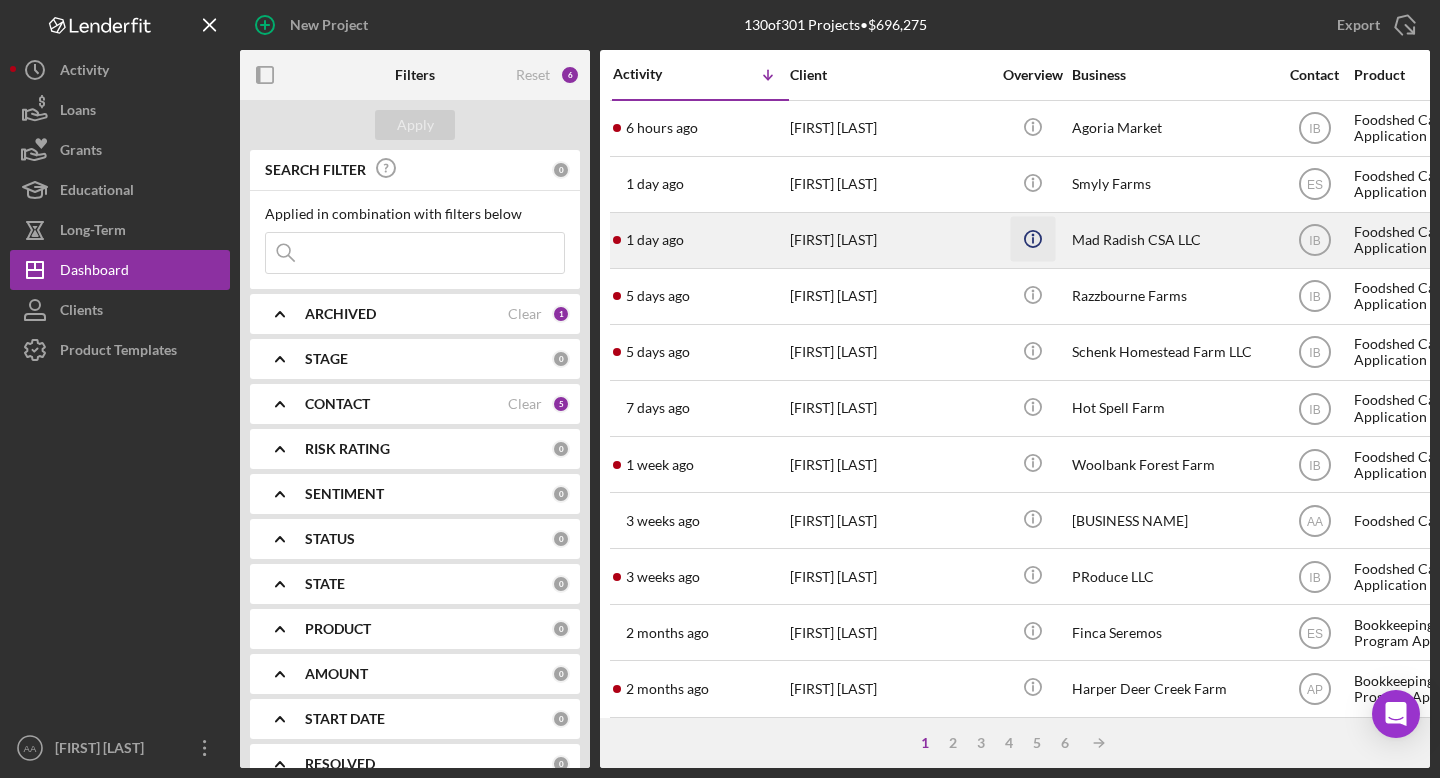 click on "Icon/Info" 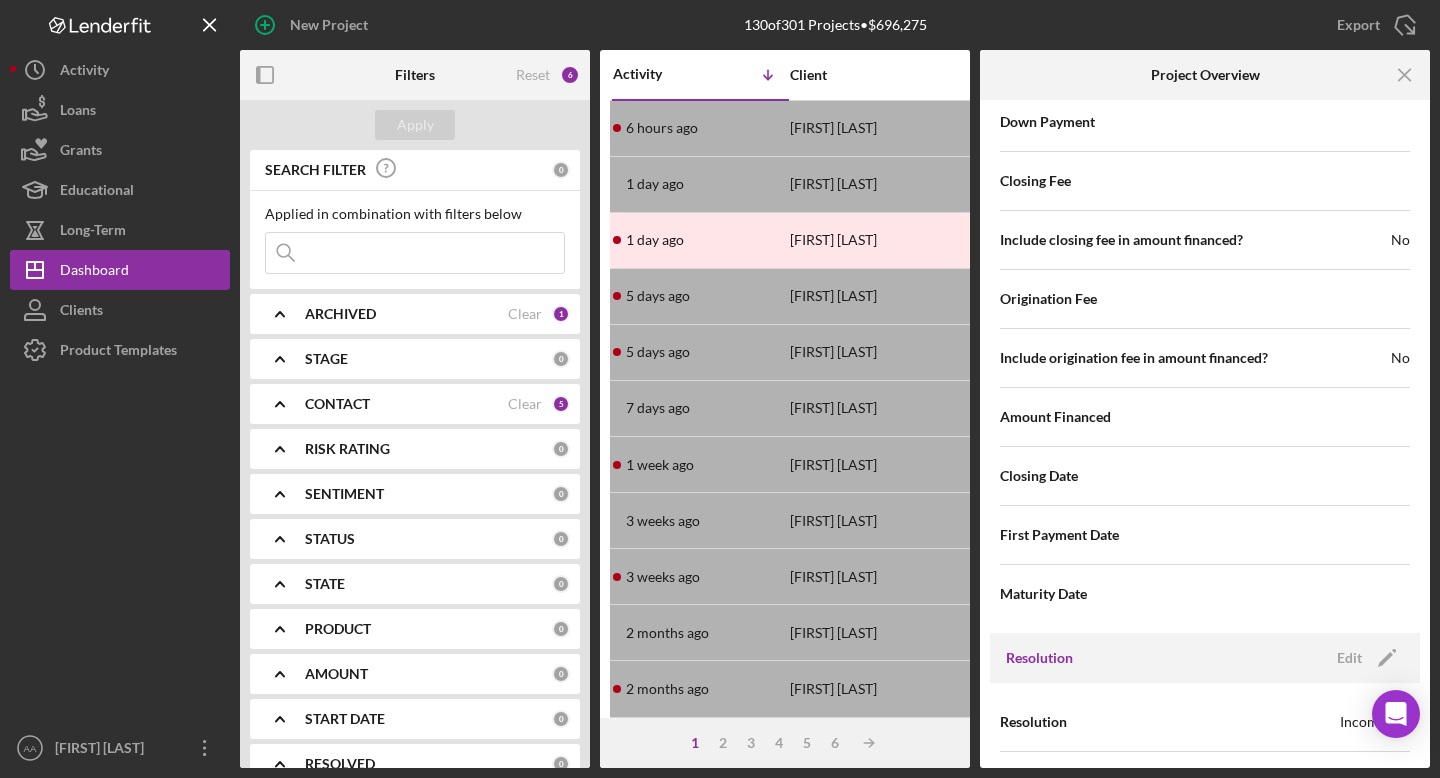 scroll, scrollTop: 2317, scrollLeft: 0, axis: vertical 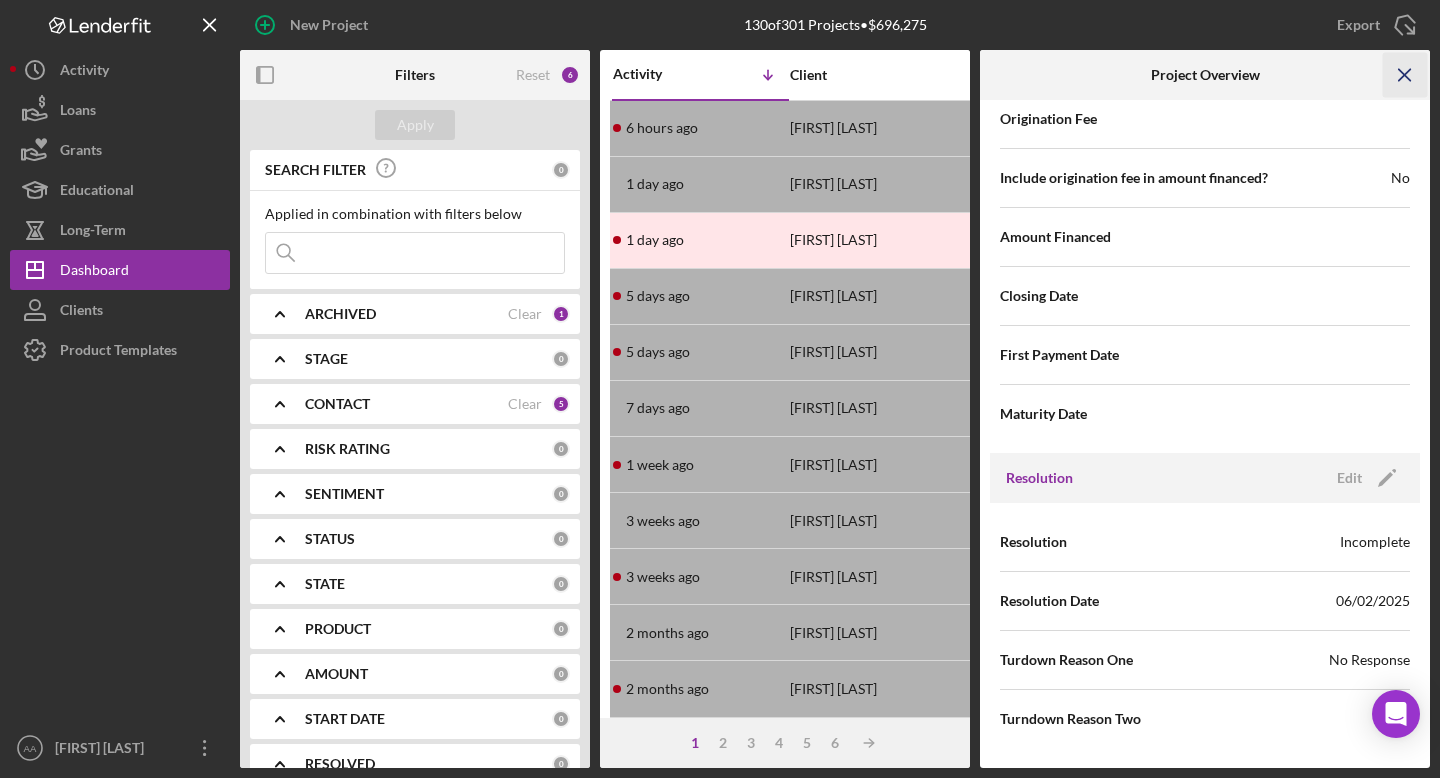 click on "Icon/Menu Close" 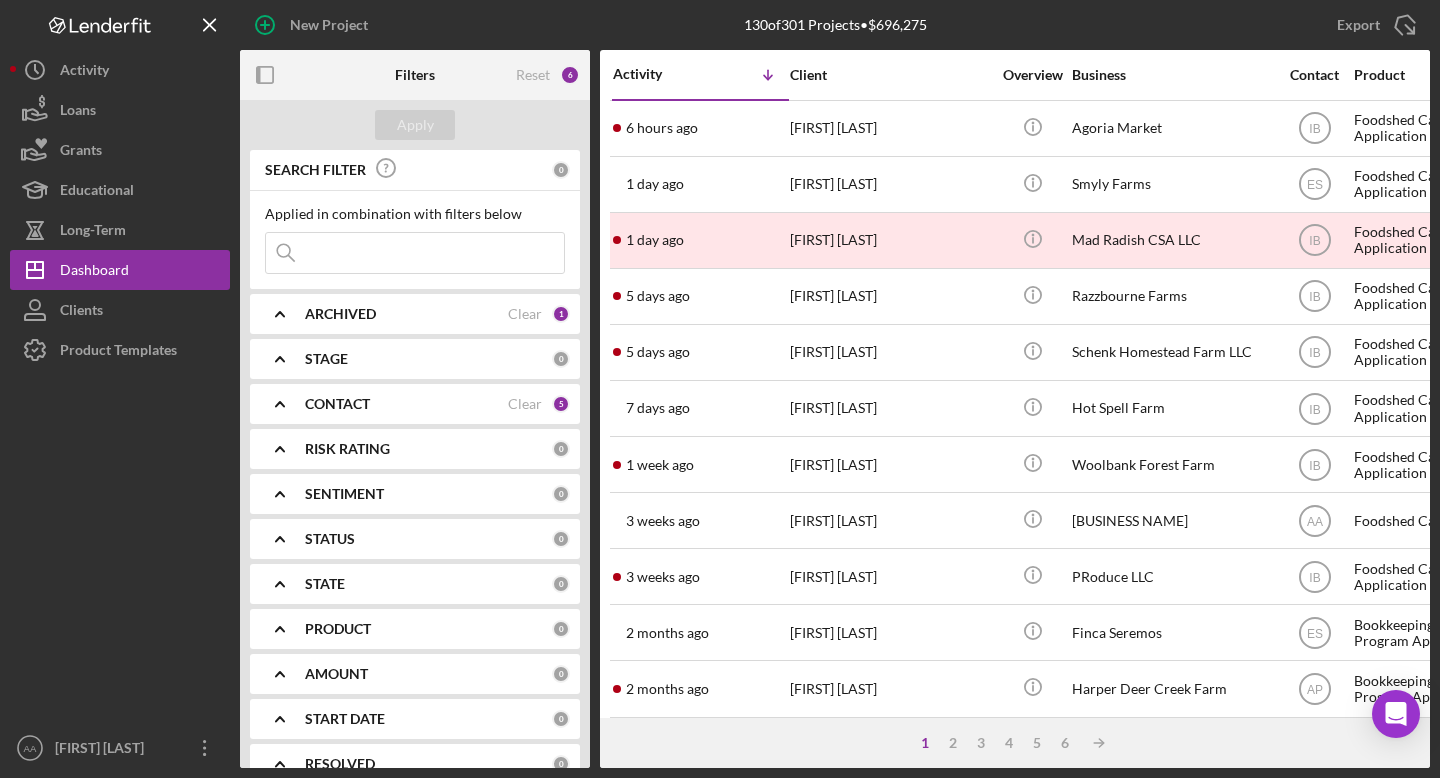 scroll, scrollTop: 0, scrollLeft: 0, axis: both 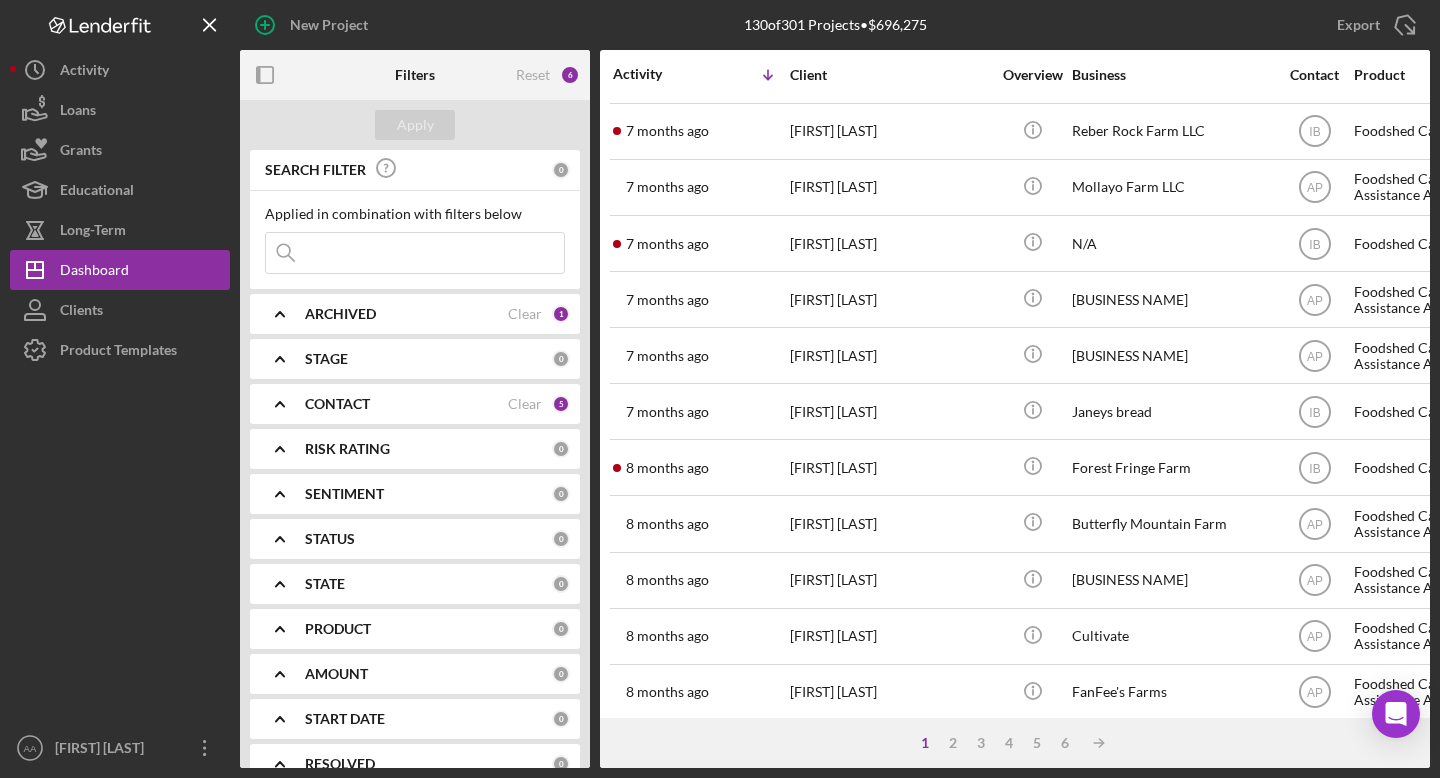 click on "PRODUCT" at bounding box center (338, 629) 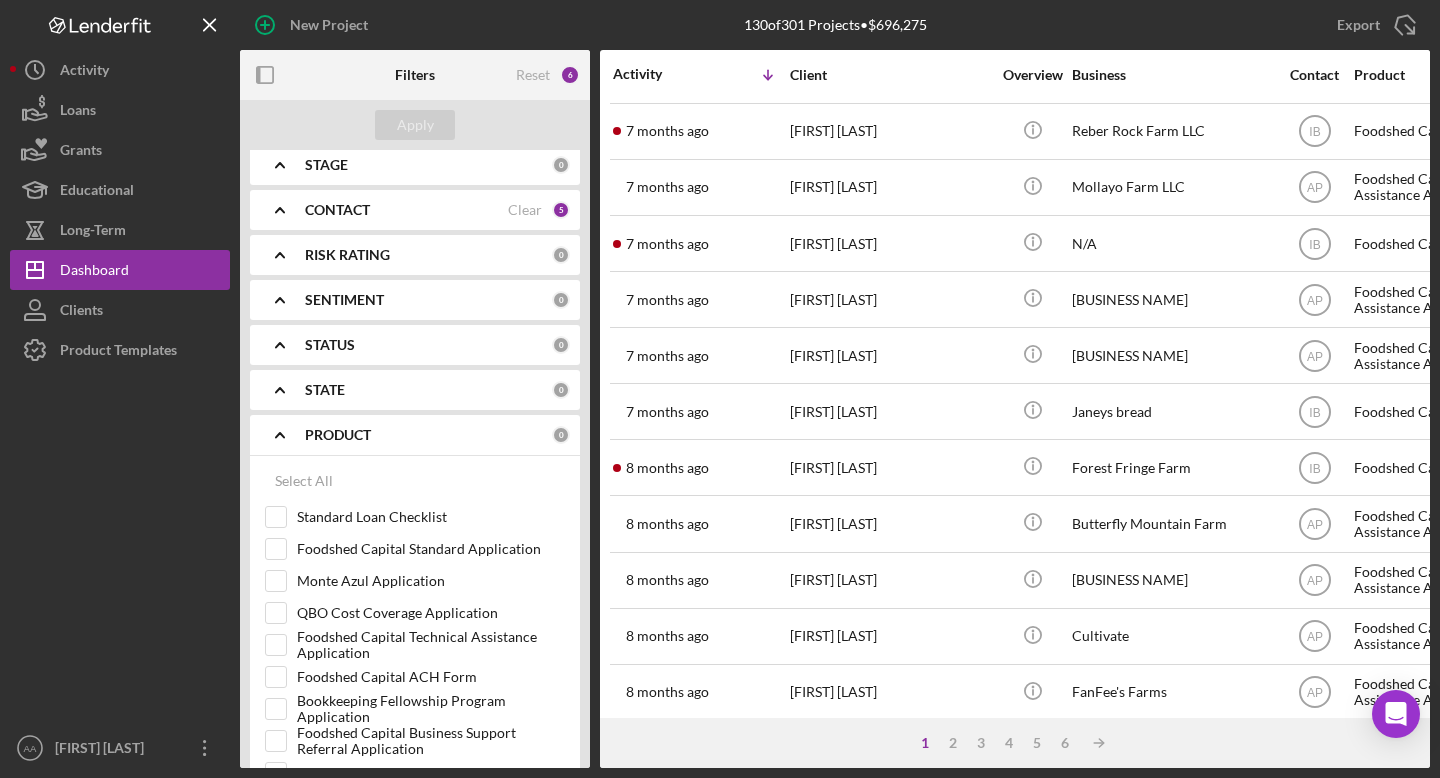 scroll, scrollTop: 268, scrollLeft: 0, axis: vertical 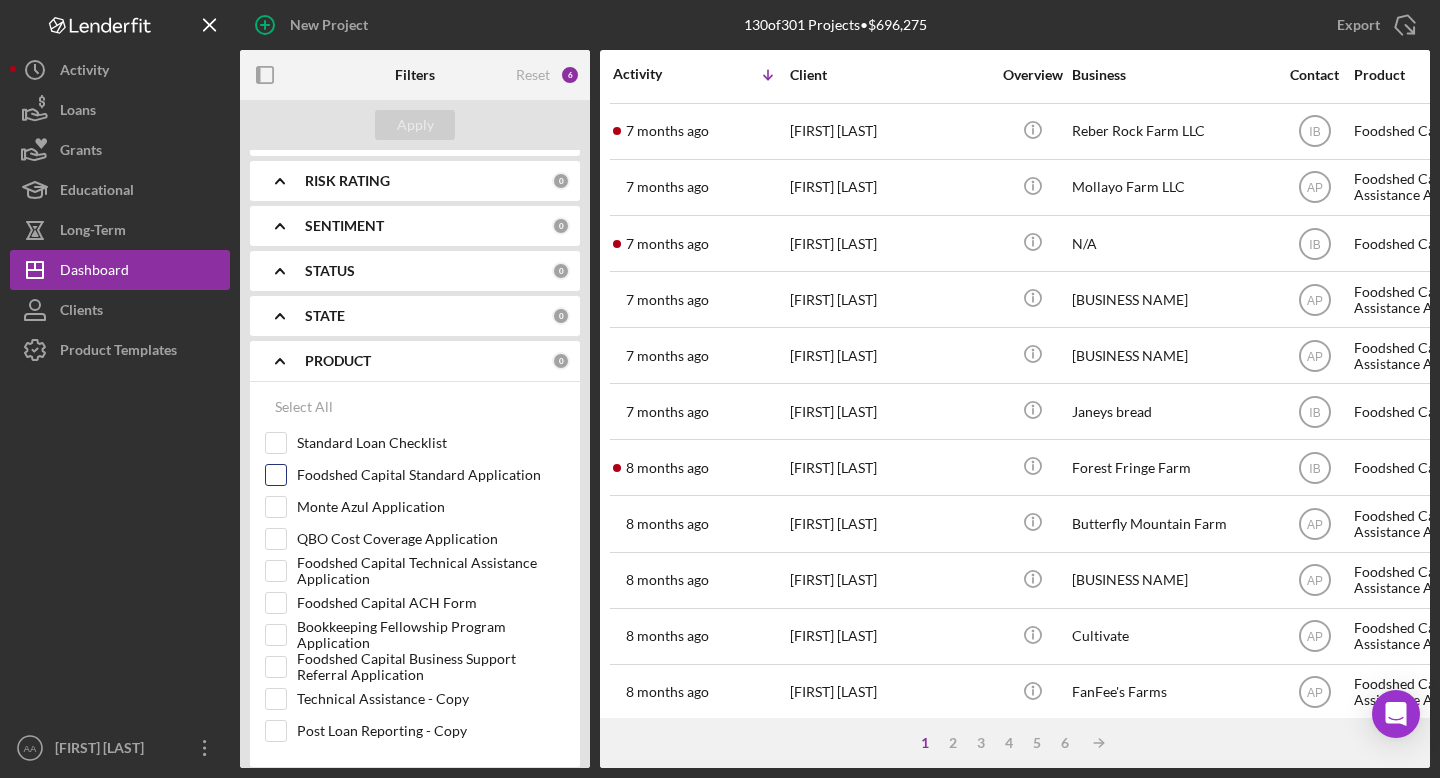click on "Foodshed Capital Standard Application" at bounding box center (415, 480) 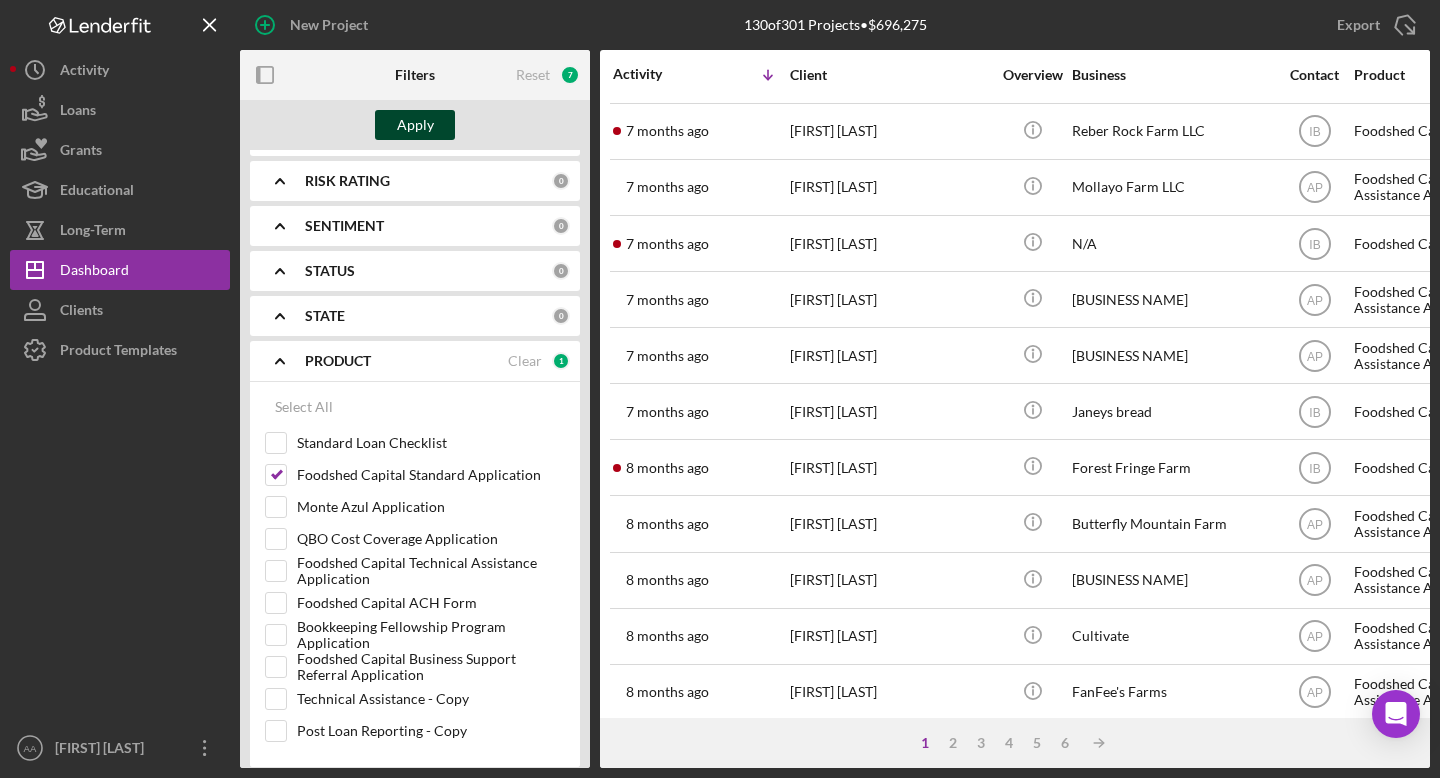 click on "Apply" at bounding box center [415, 125] 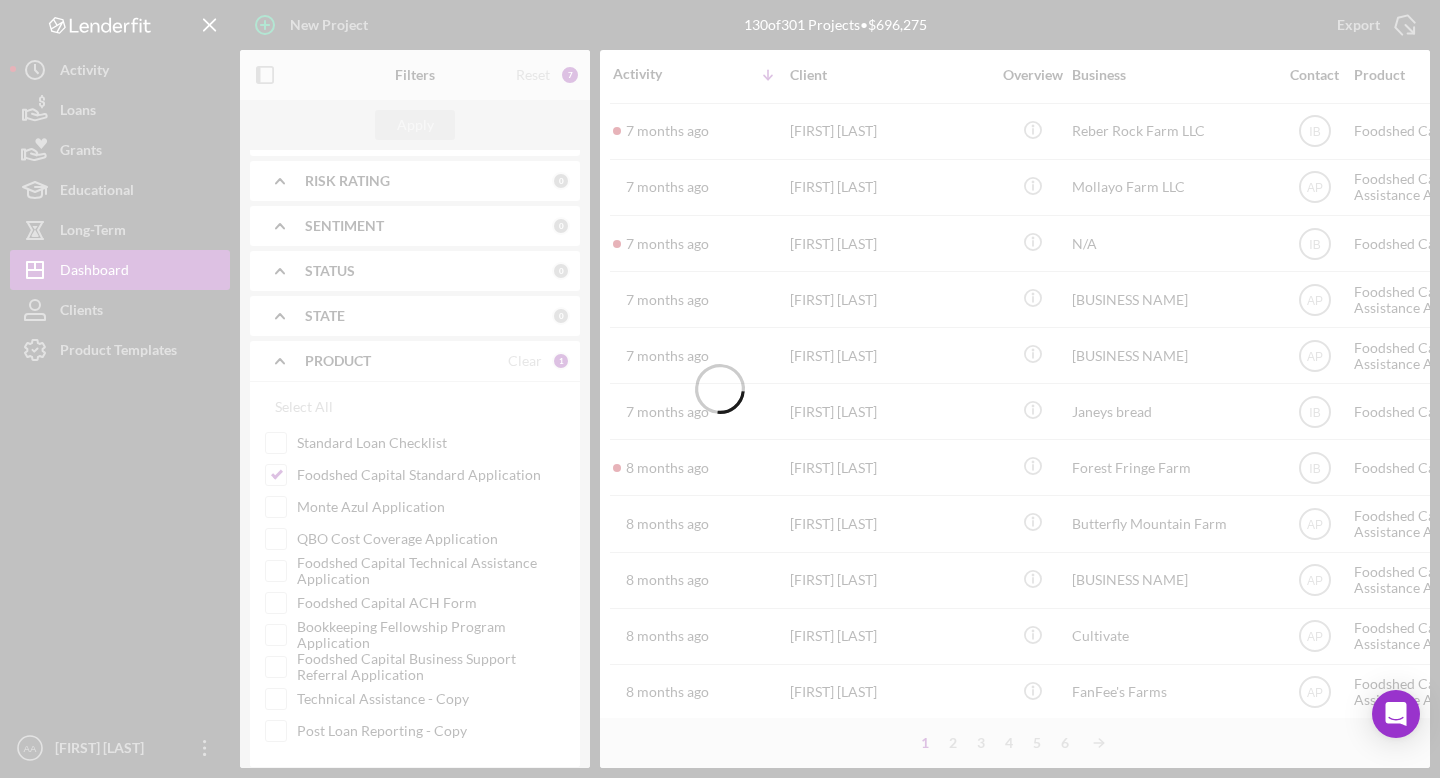 scroll, scrollTop: 0, scrollLeft: 0, axis: both 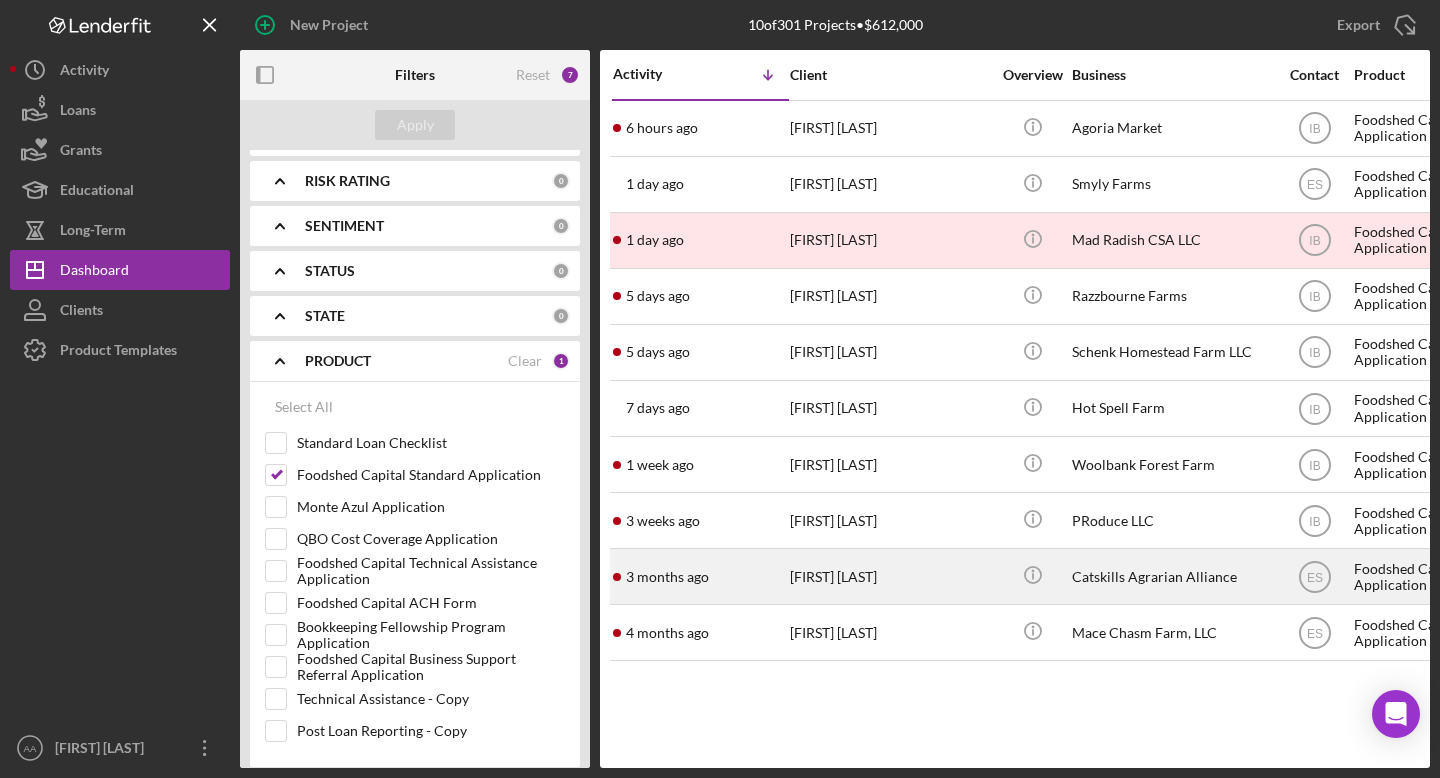 click on "[FIRST] [LAST]" at bounding box center [890, 576] 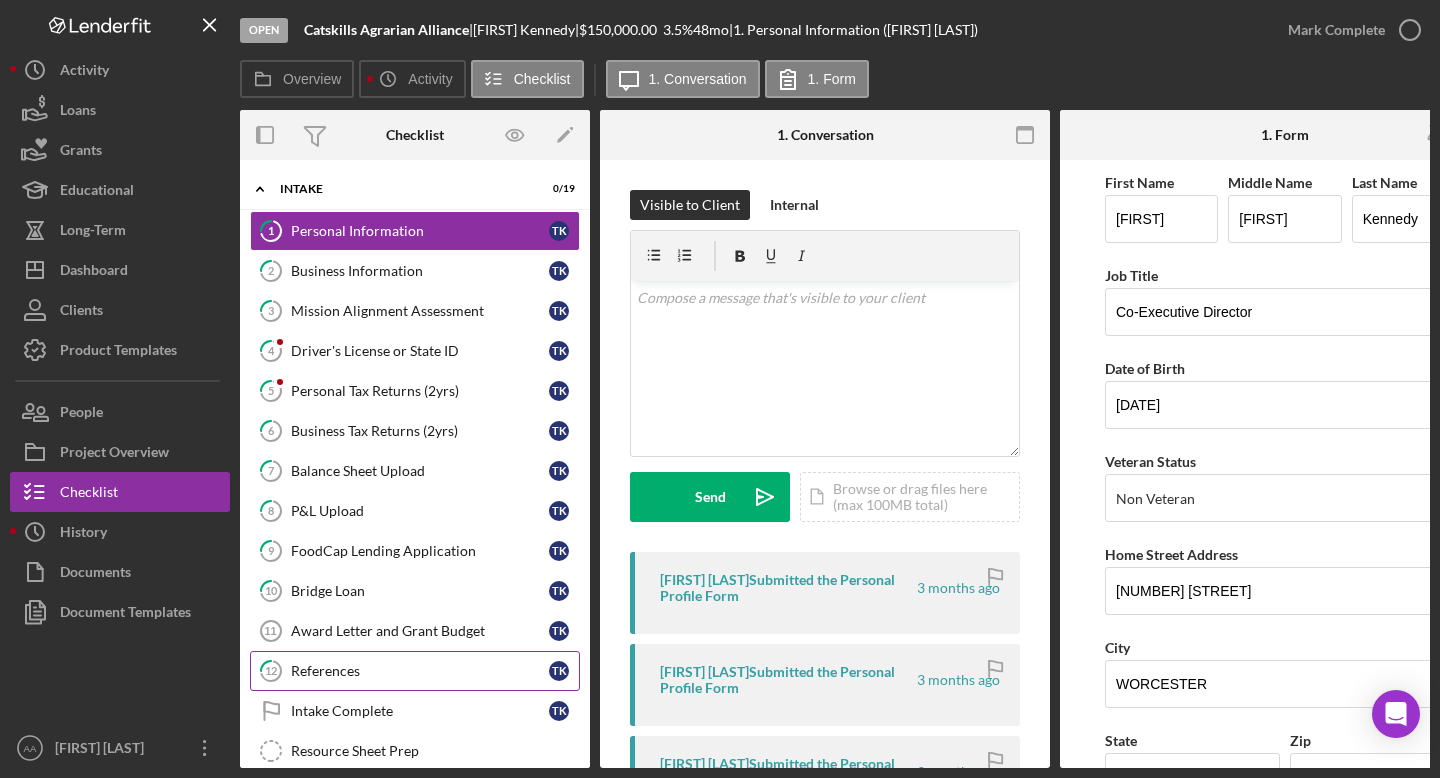 click on "References" at bounding box center (420, 671) 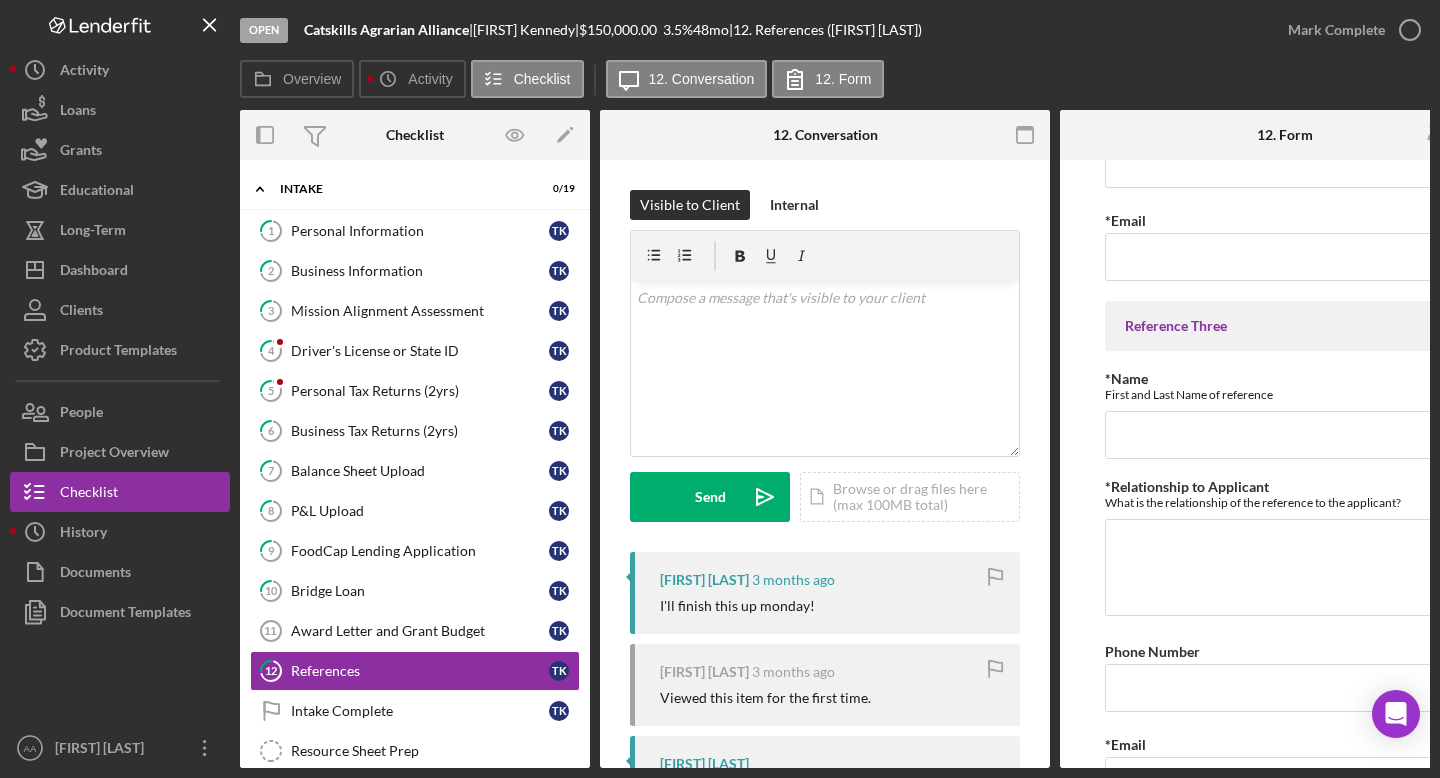 scroll, scrollTop: 1031, scrollLeft: 0, axis: vertical 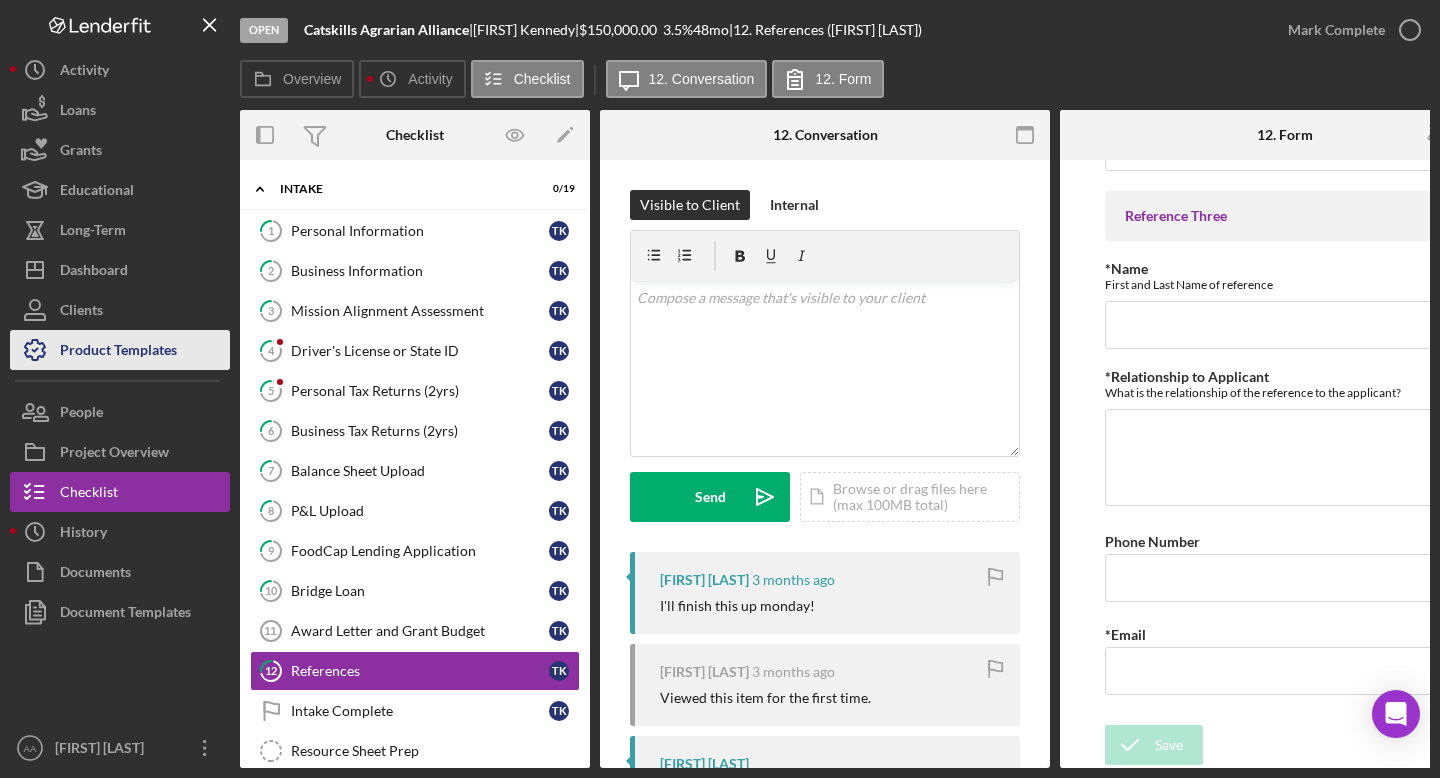 click on "Product Templates" at bounding box center (118, 352) 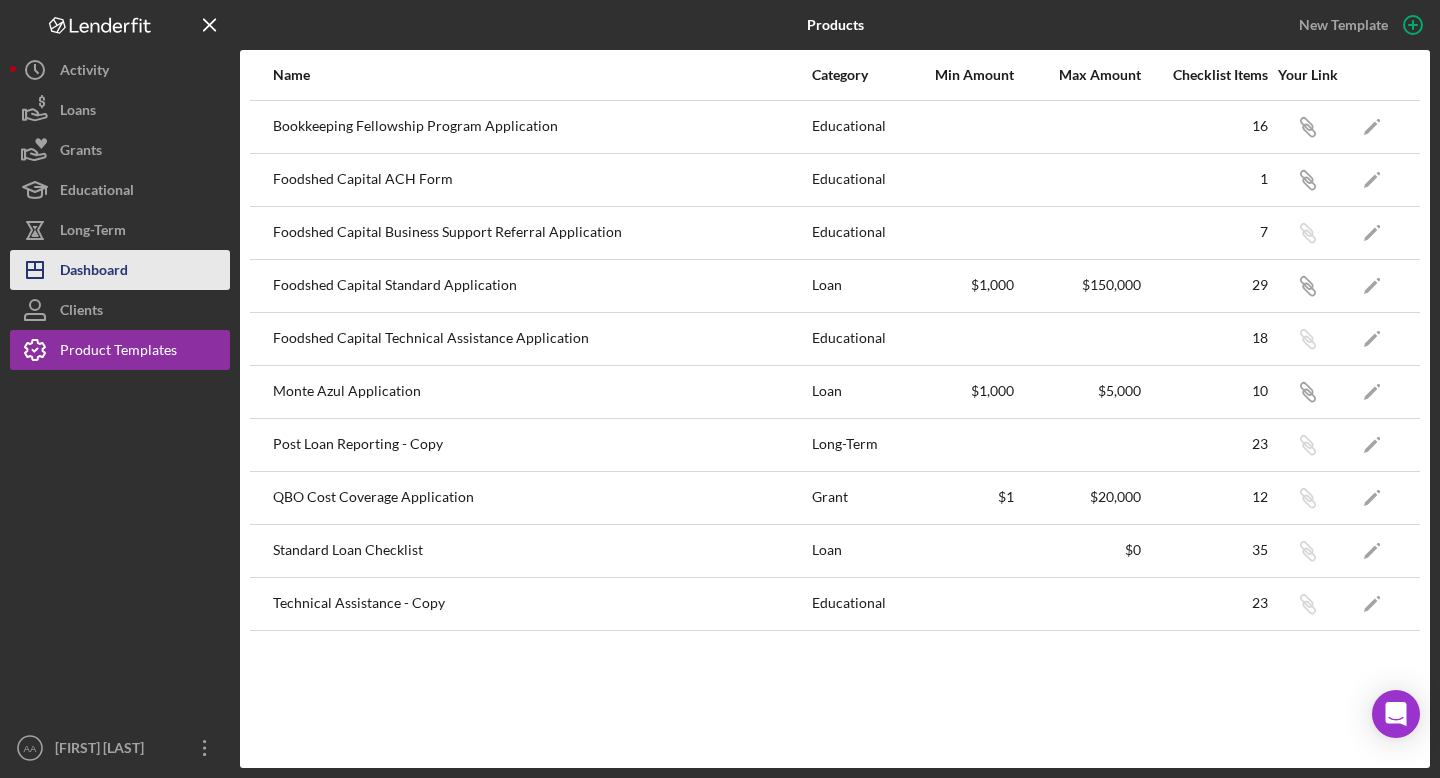 click on "Icon/Dashboard Dashboard" at bounding box center [120, 270] 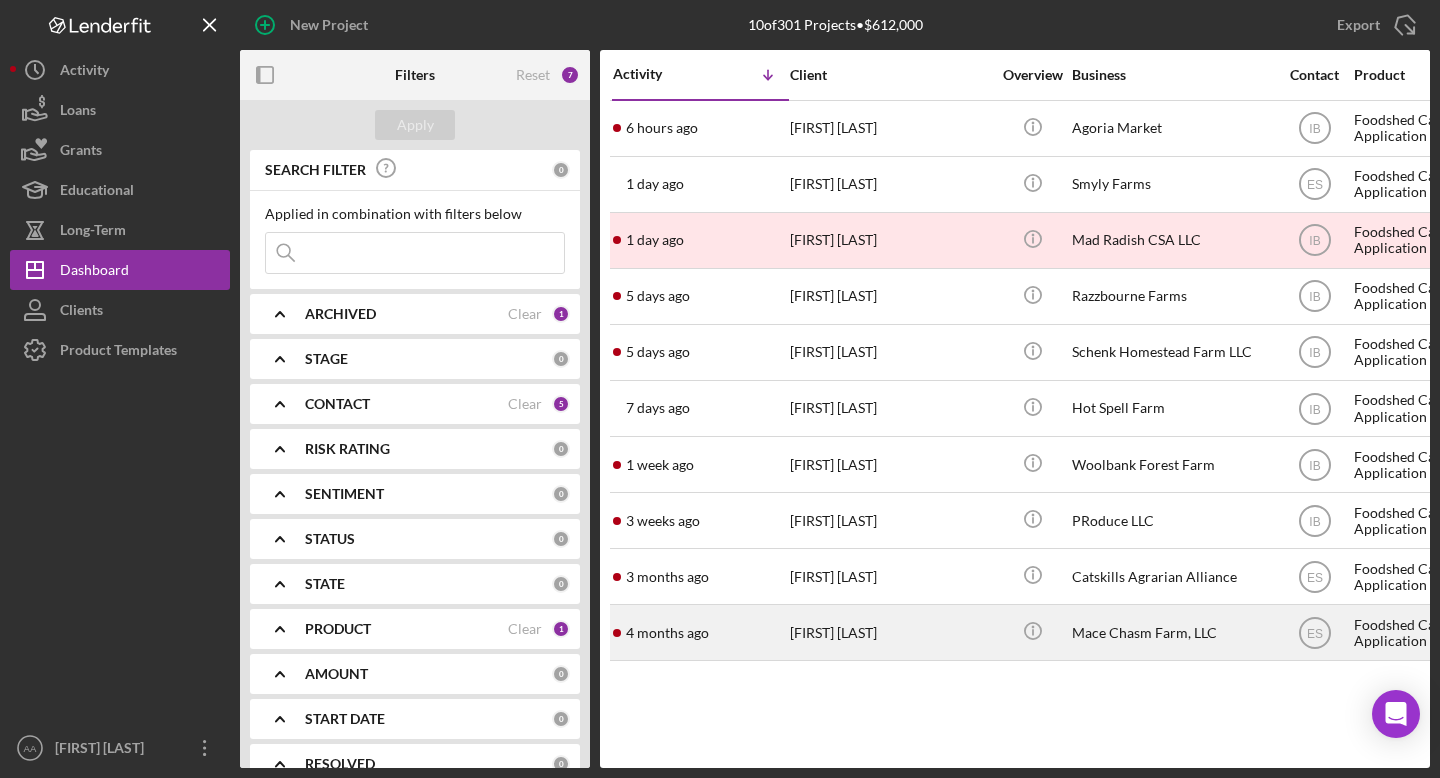 click on "[FIRST] [LAST]" at bounding box center (890, 632) 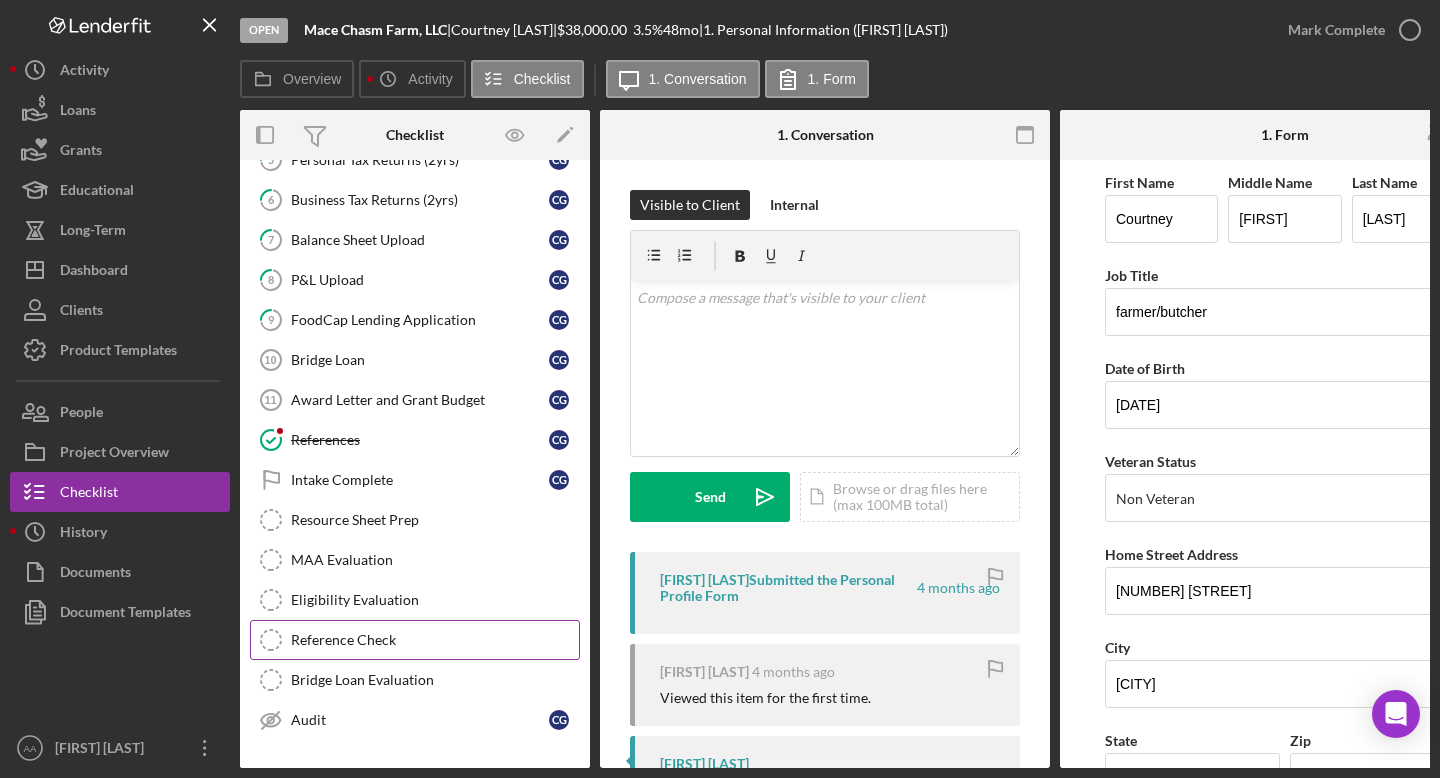 scroll, scrollTop: 310, scrollLeft: 0, axis: vertical 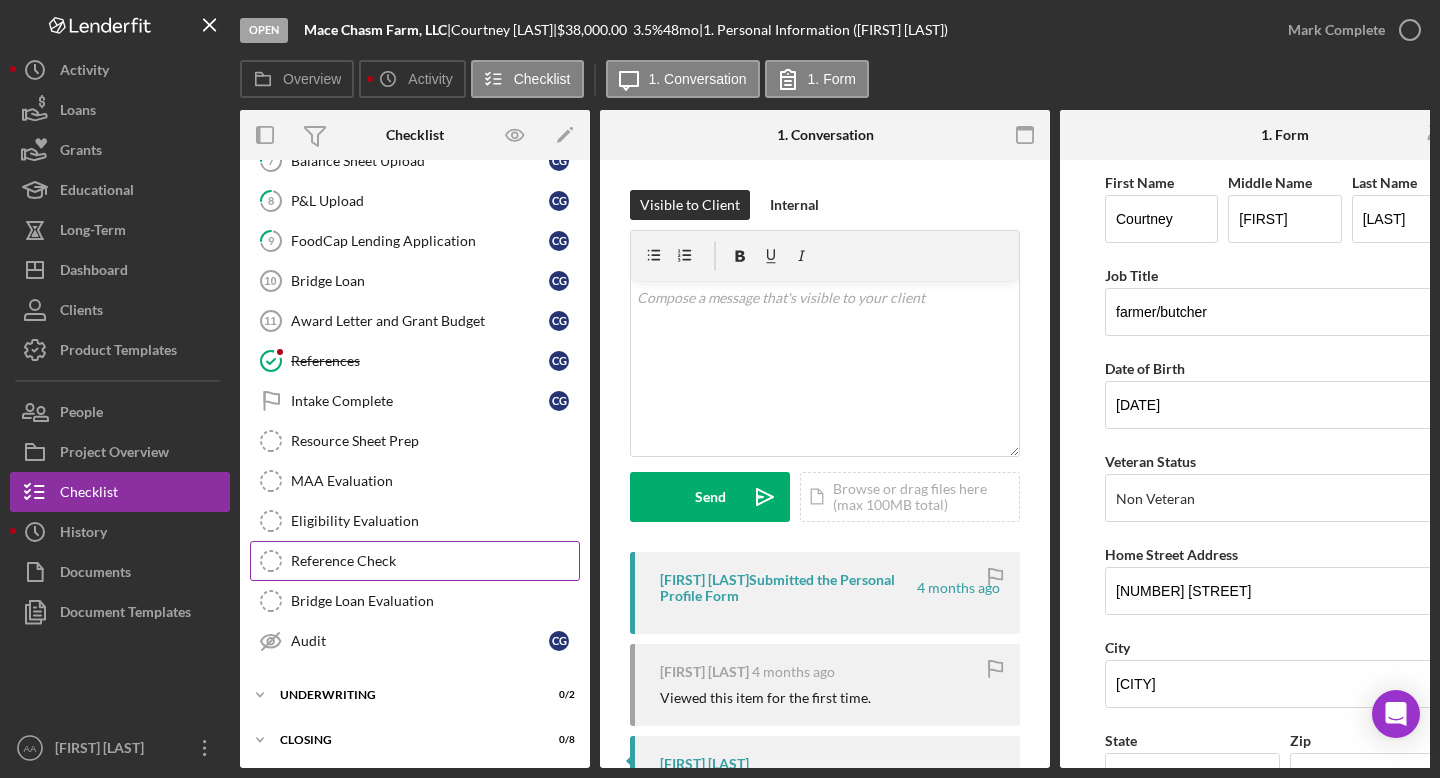 click on "Reference Check" at bounding box center [435, 561] 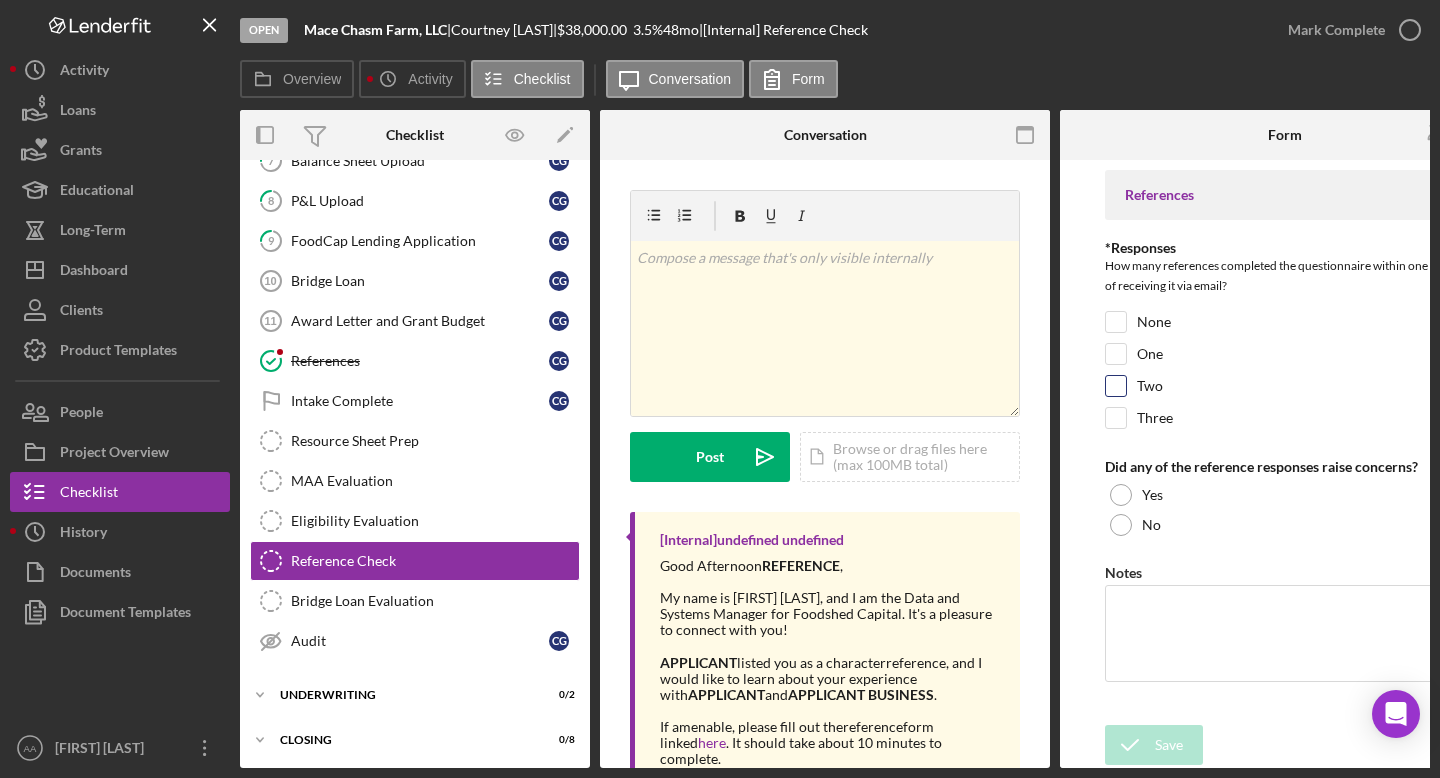 click on "Two" at bounding box center (1116, 386) 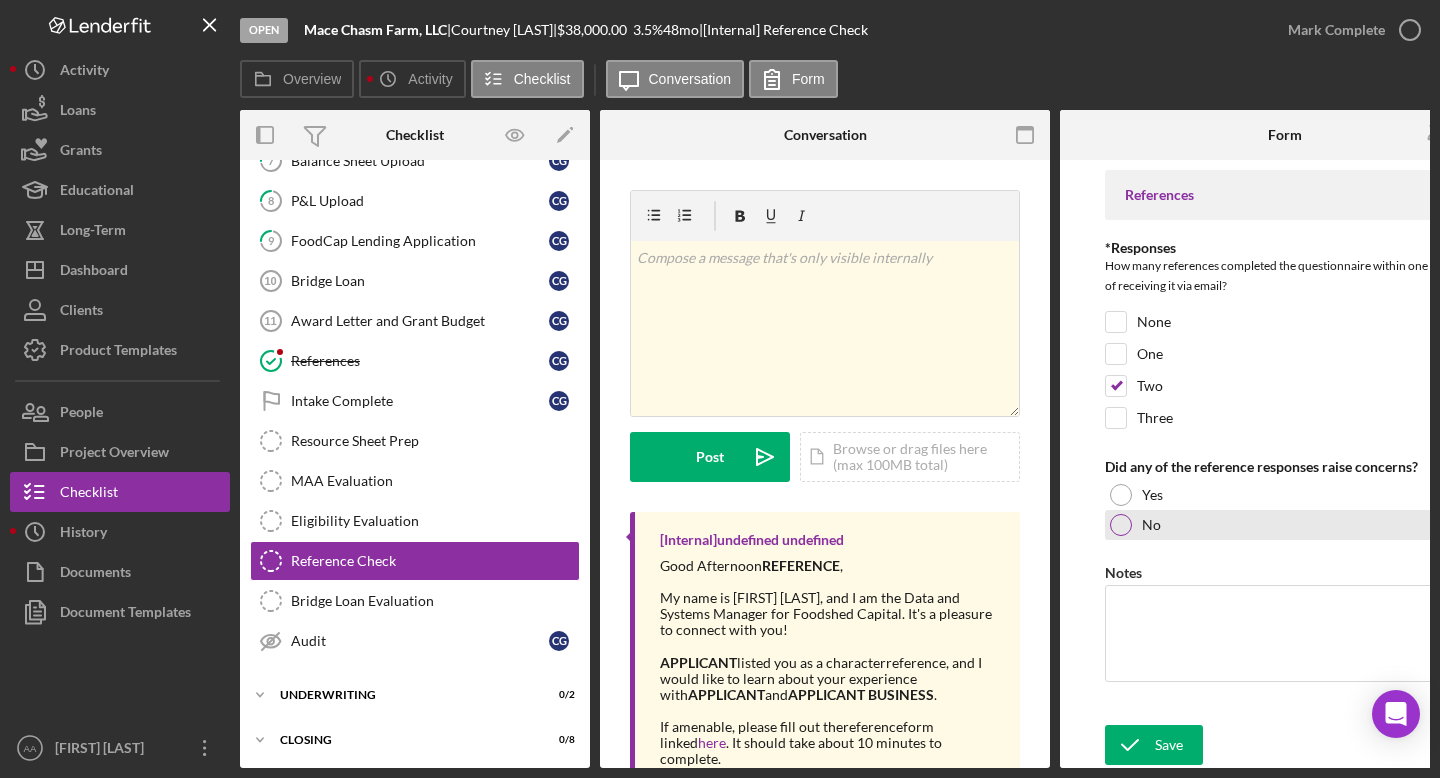 click at bounding box center [1121, 525] 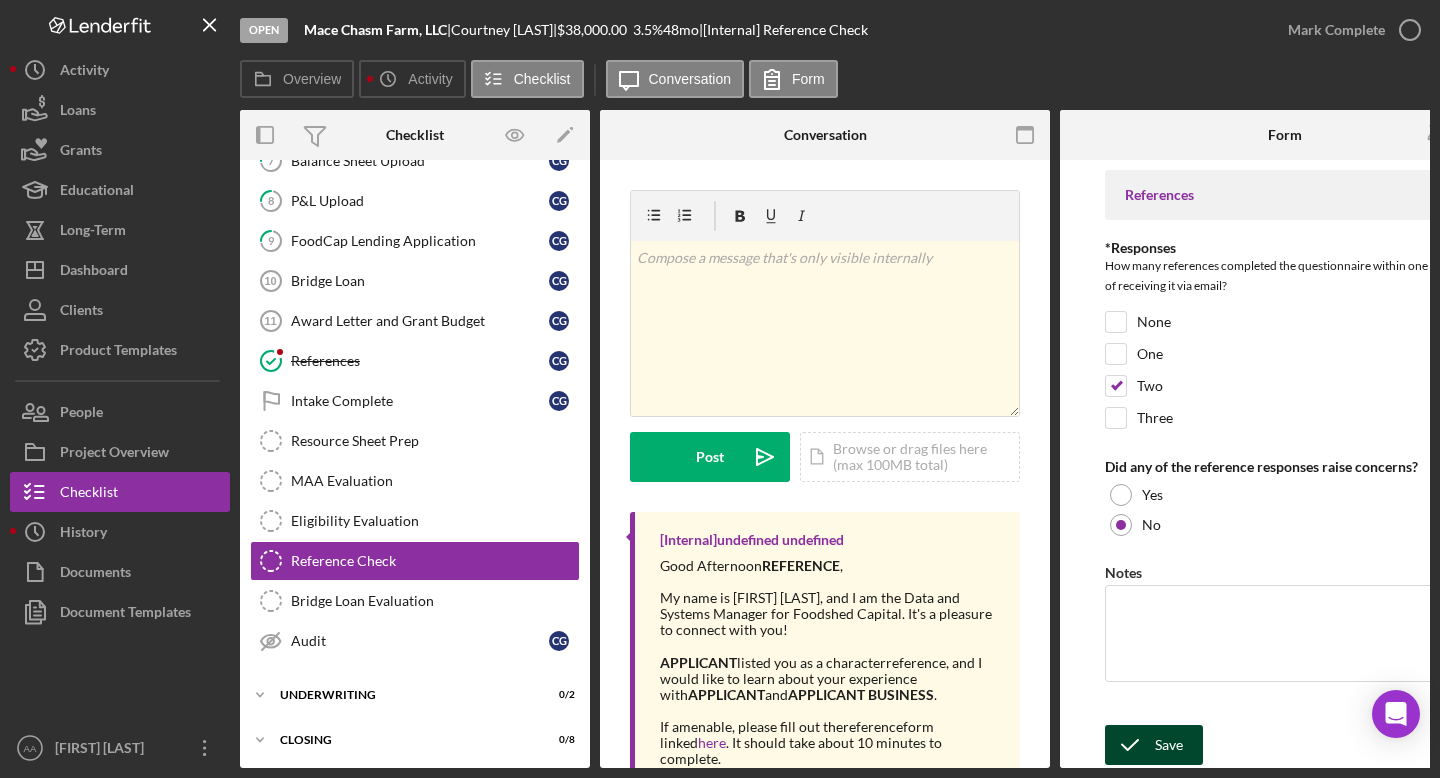 click 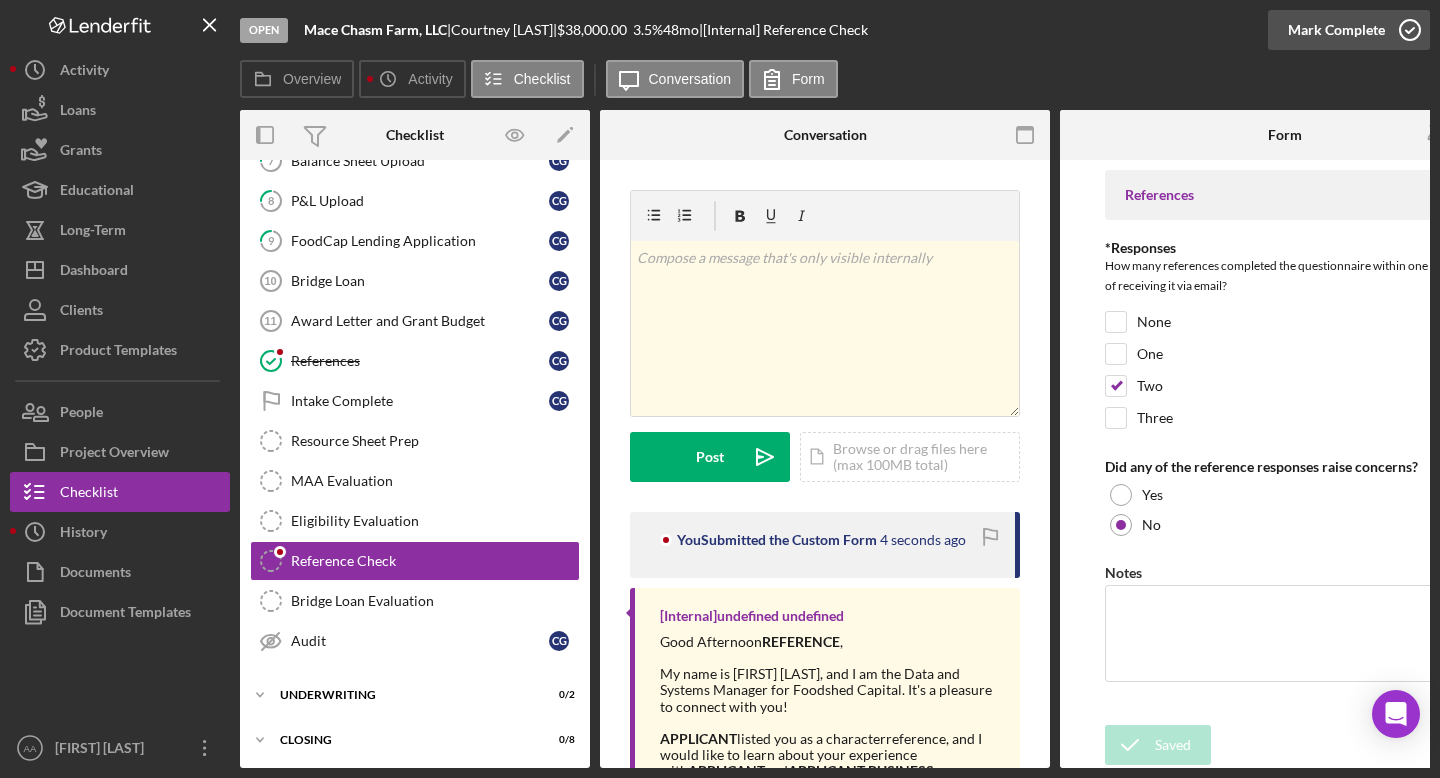 click 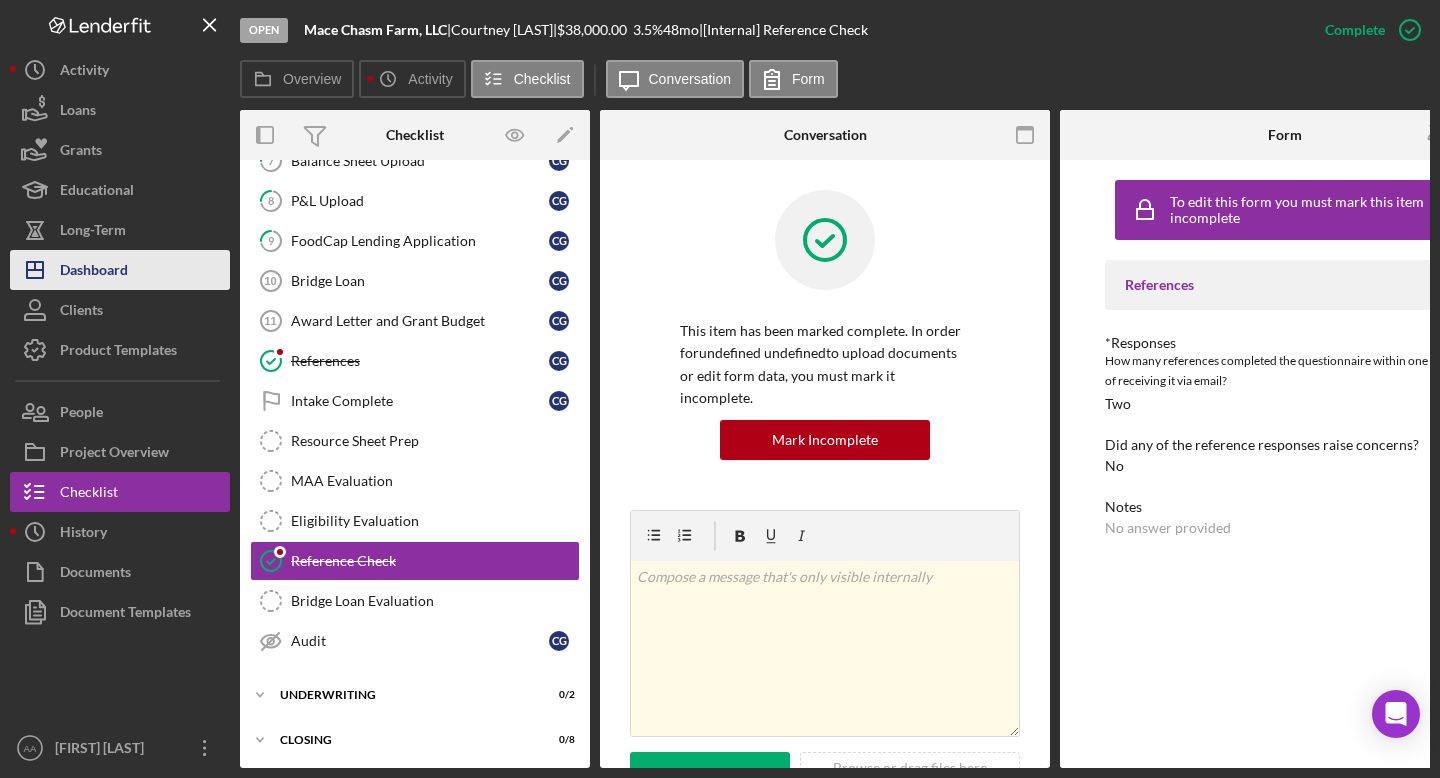 click on "Icon/Dashboard Dashboard" at bounding box center [120, 270] 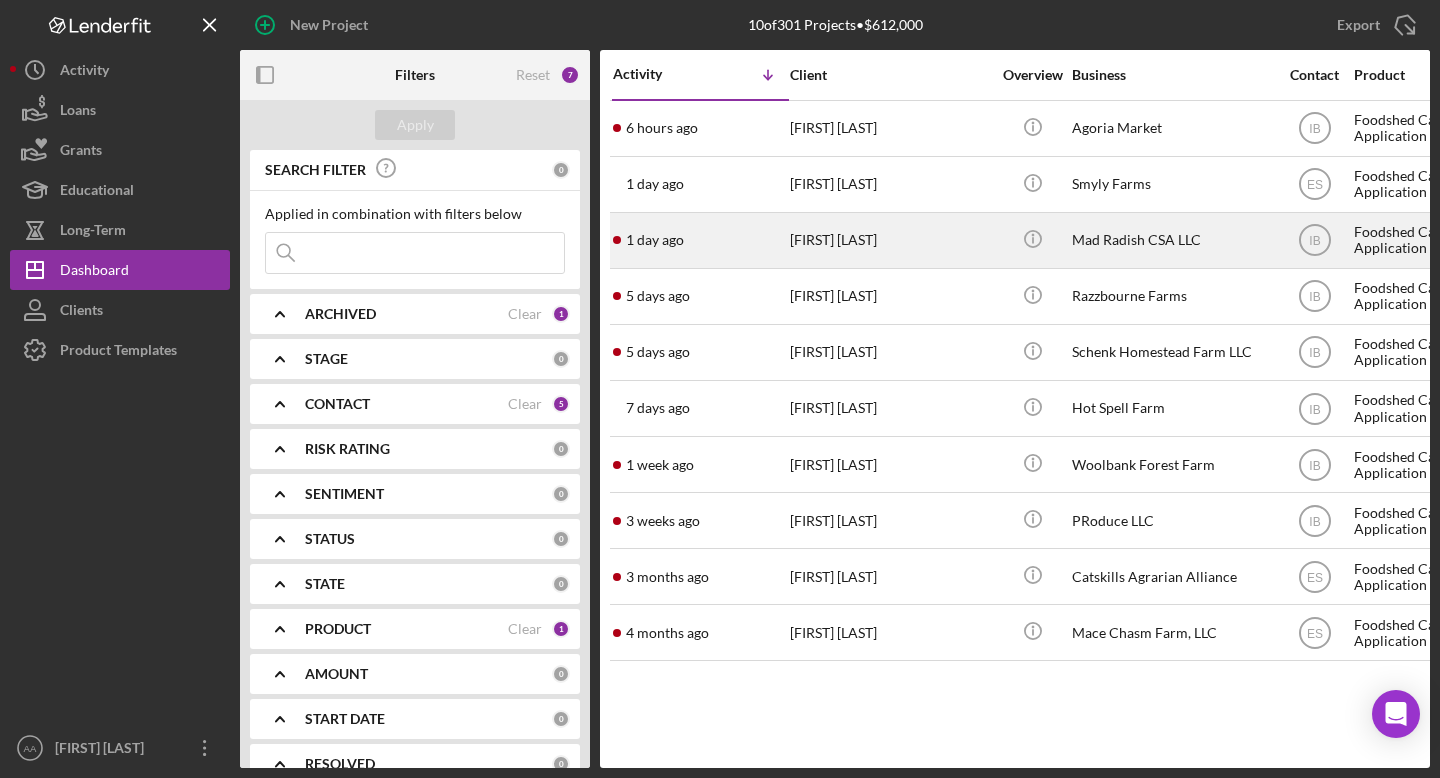 click on "[FIRST] [LAST]" at bounding box center [890, 240] 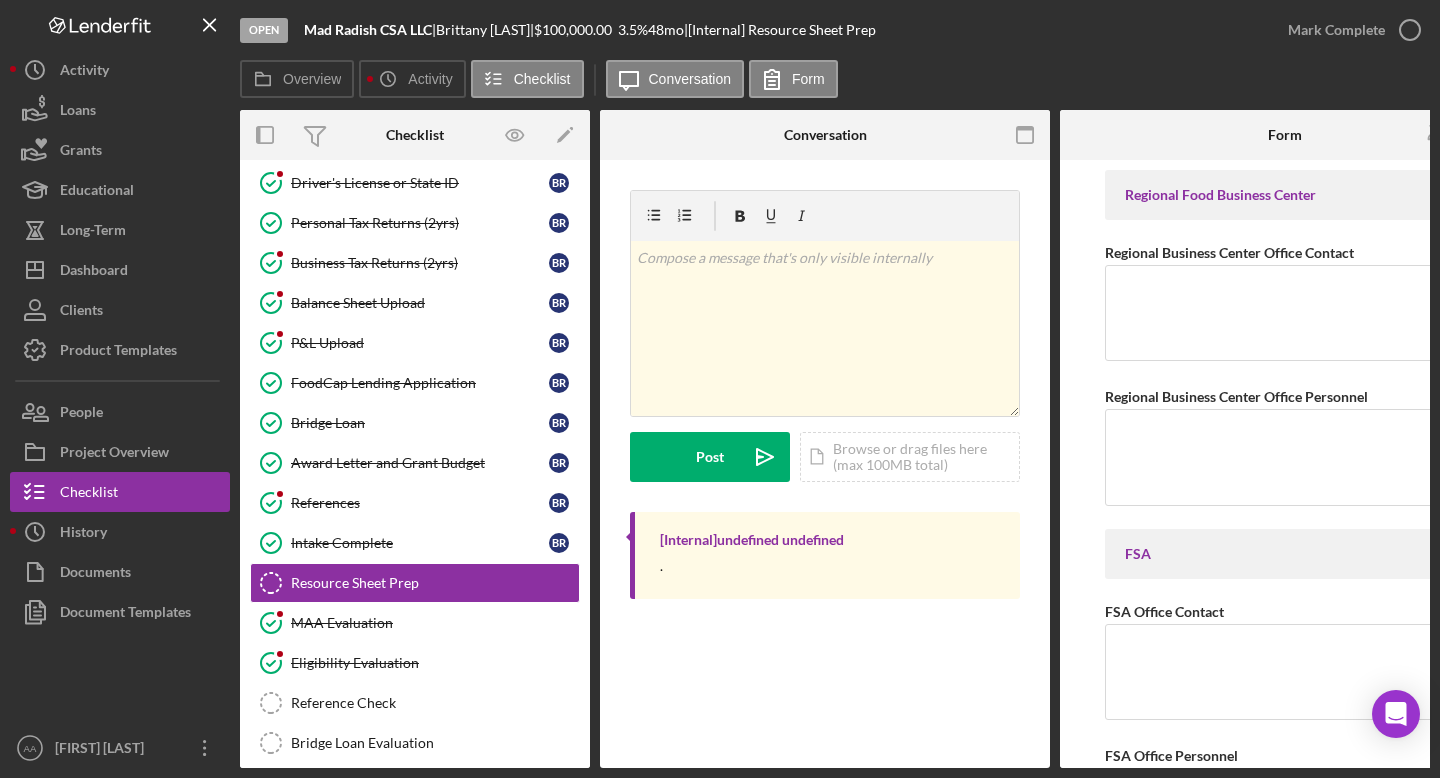 scroll, scrollTop: 331, scrollLeft: 0, axis: vertical 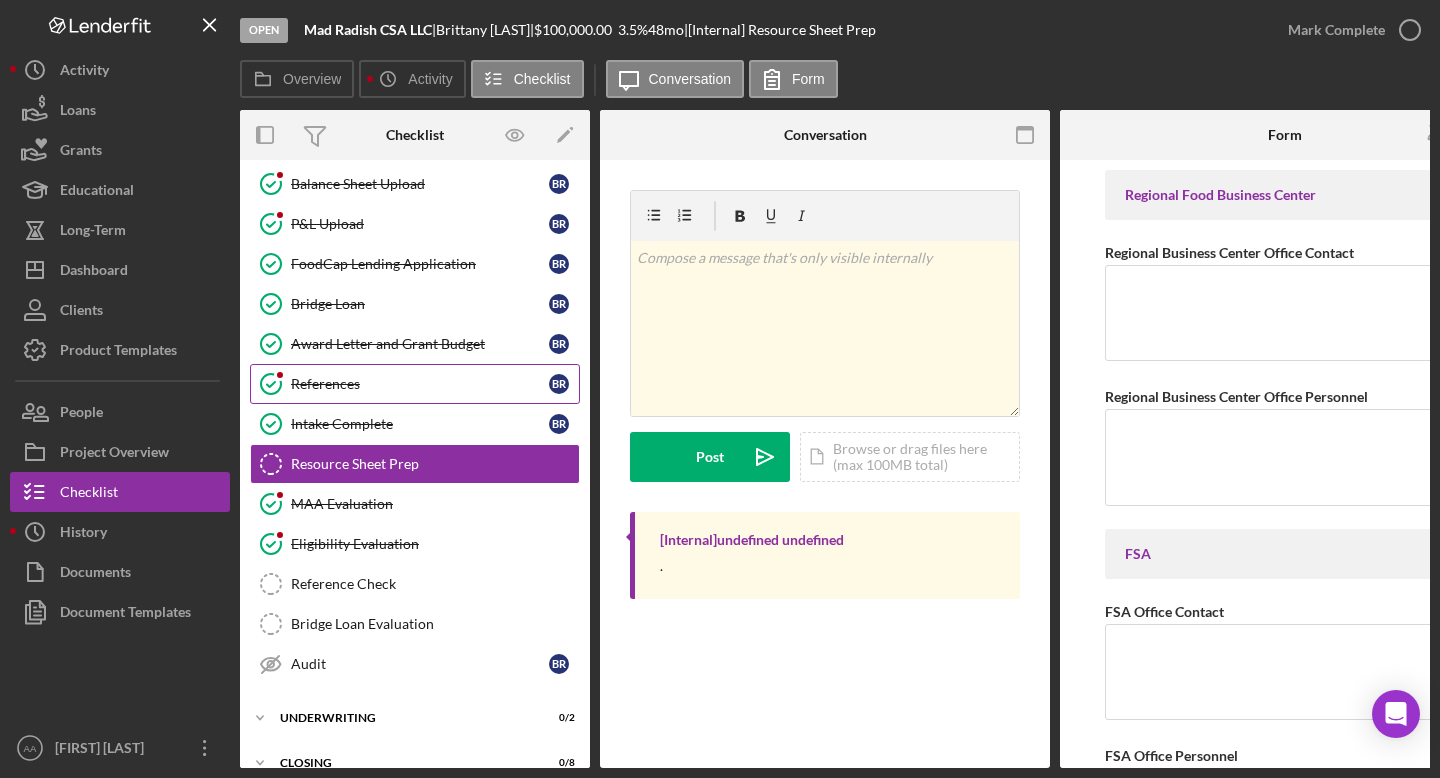 click on "References" at bounding box center (420, 384) 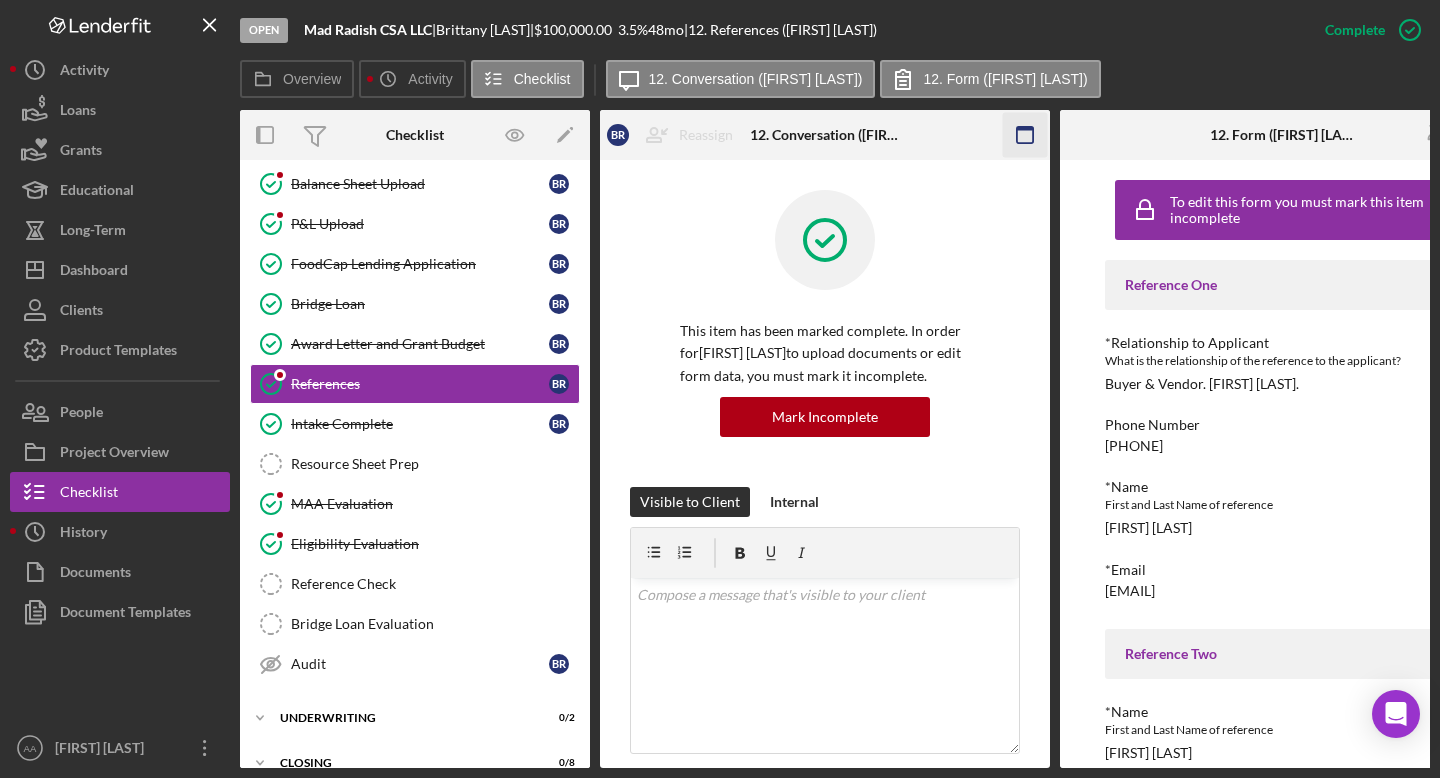 click 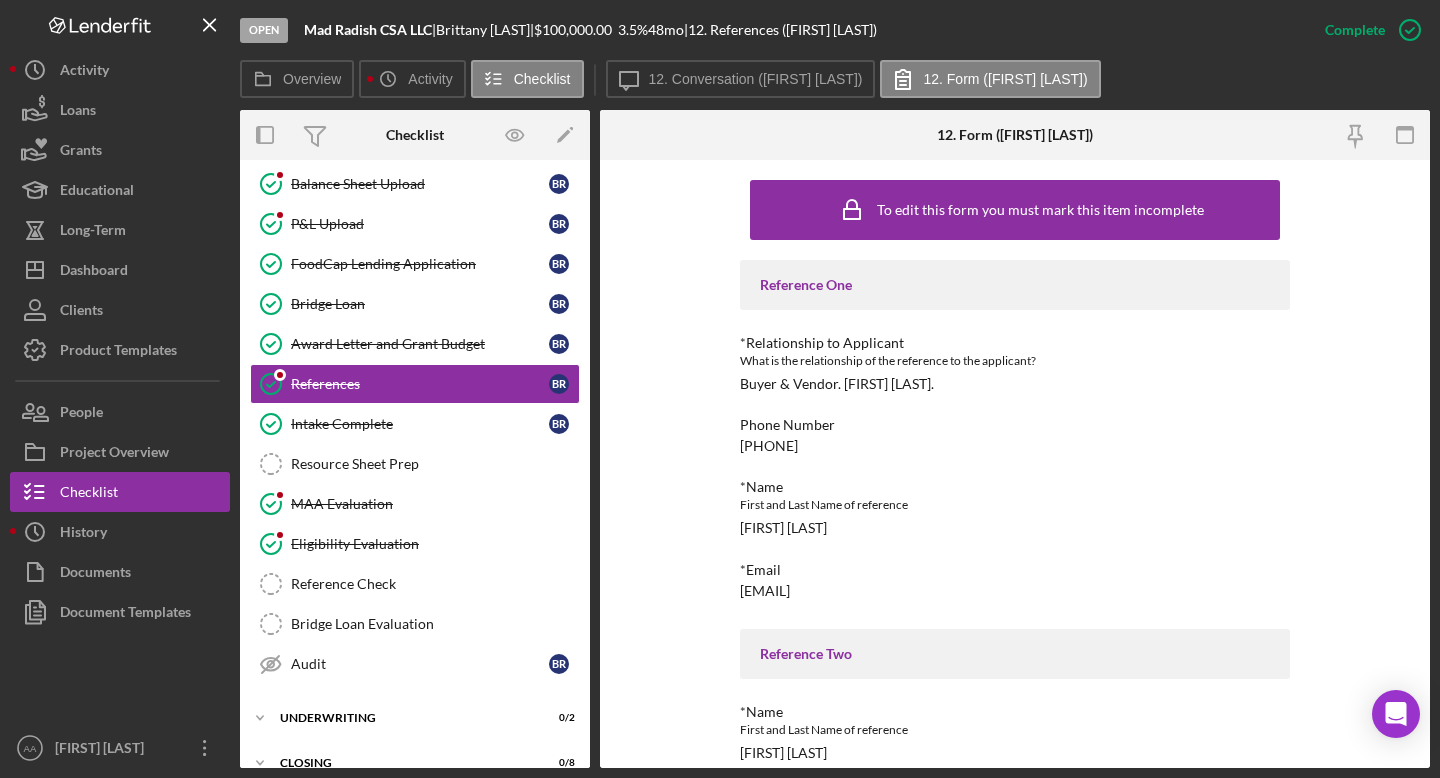 click on "[EMAIL]" at bounding box center (765, 591) 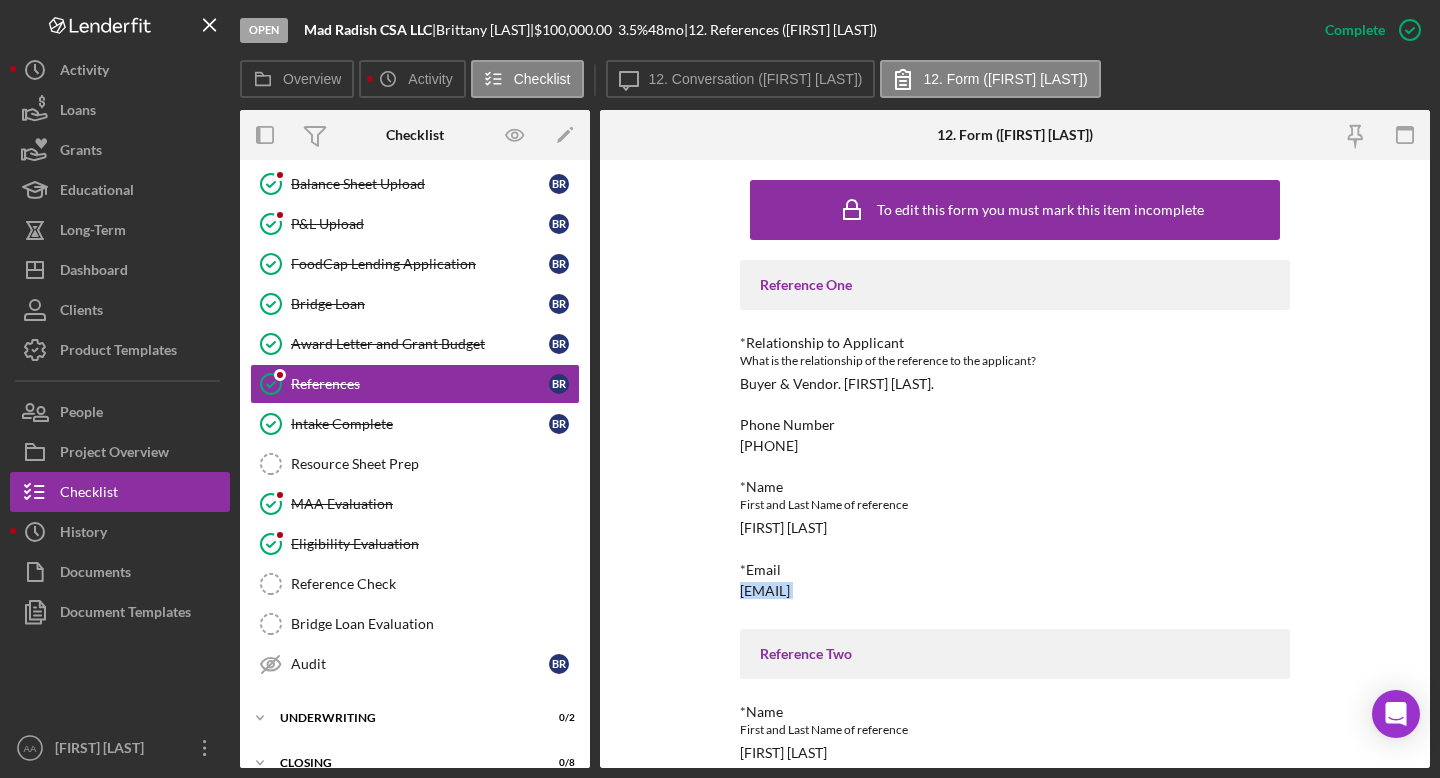 click on "[EMAIL]" at bounding box center [765, 591] 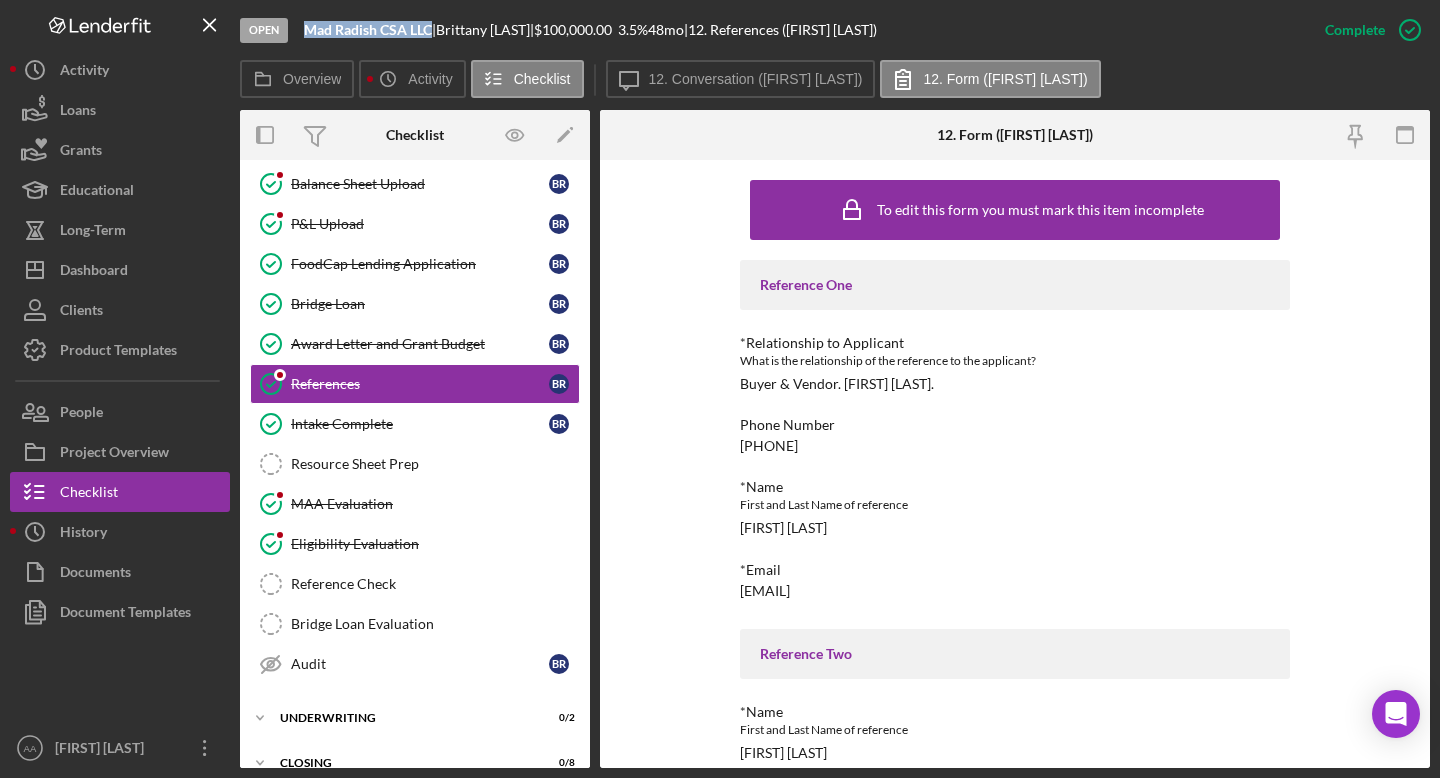 drag, startPoint x: 433, startPoint y: 28, endPoint x: 288, endPoint y: 29, distance: 145.00345 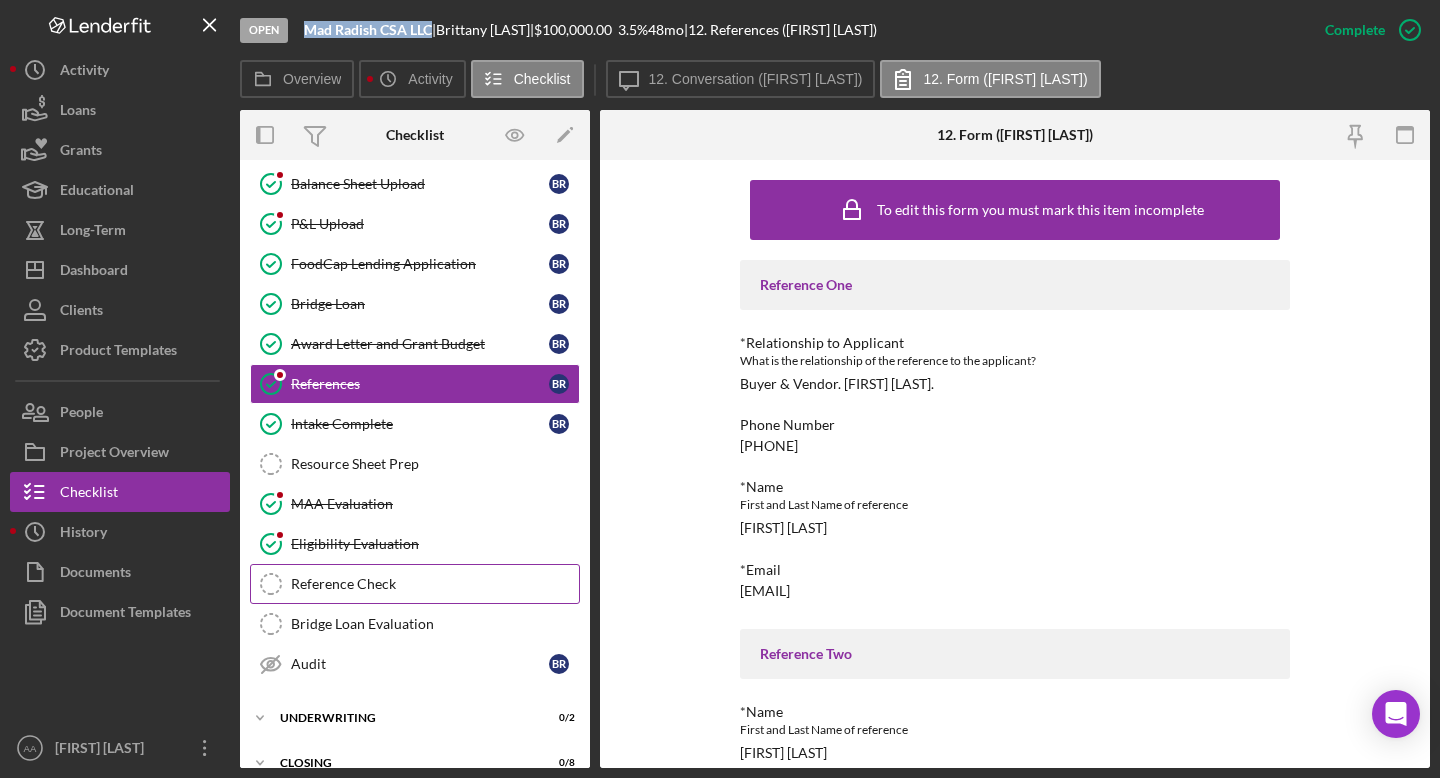 click on "Reference Check" at bounding box center (435, 584) 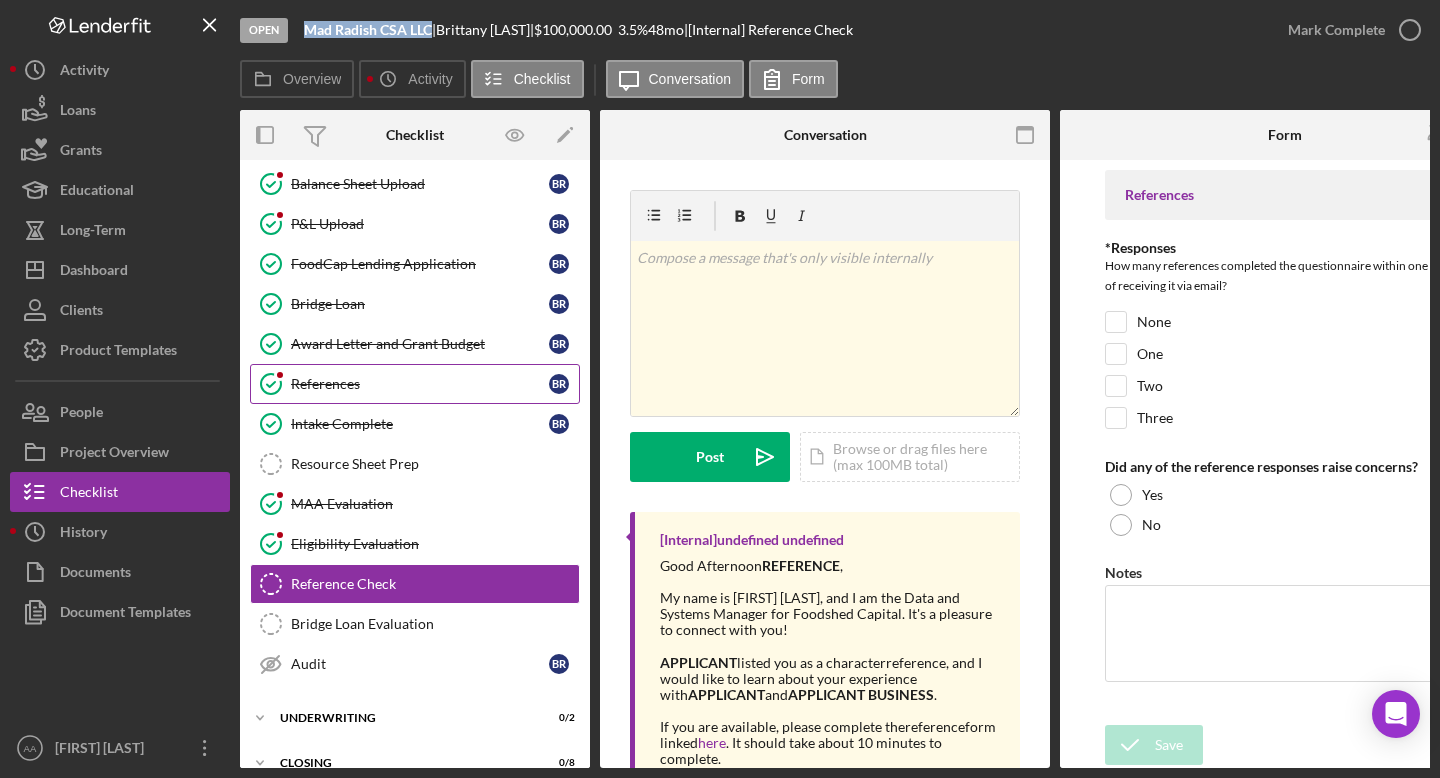 click on "References" at bounding box center [420, 384] 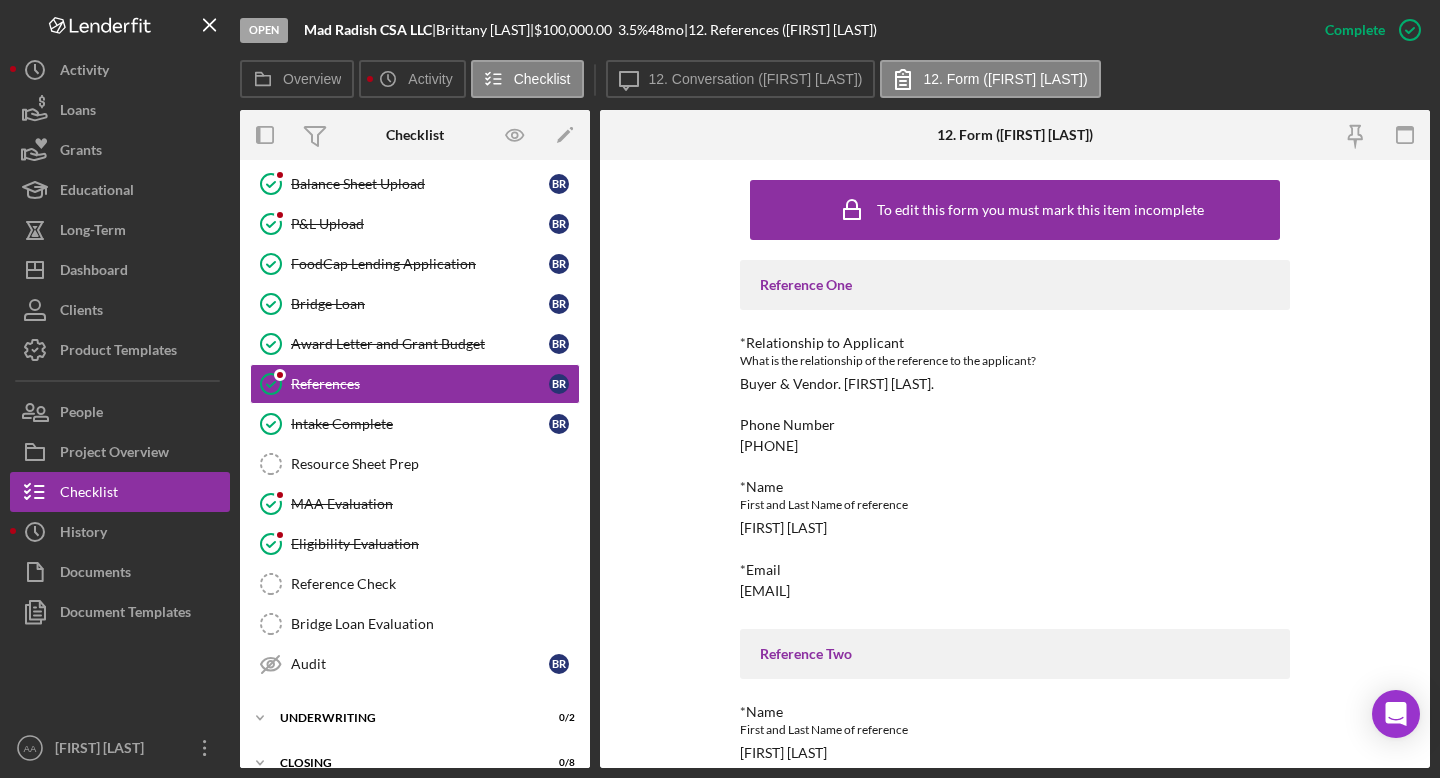 click on "[FIRST] [LAST]" at bounding box center [783, 528] 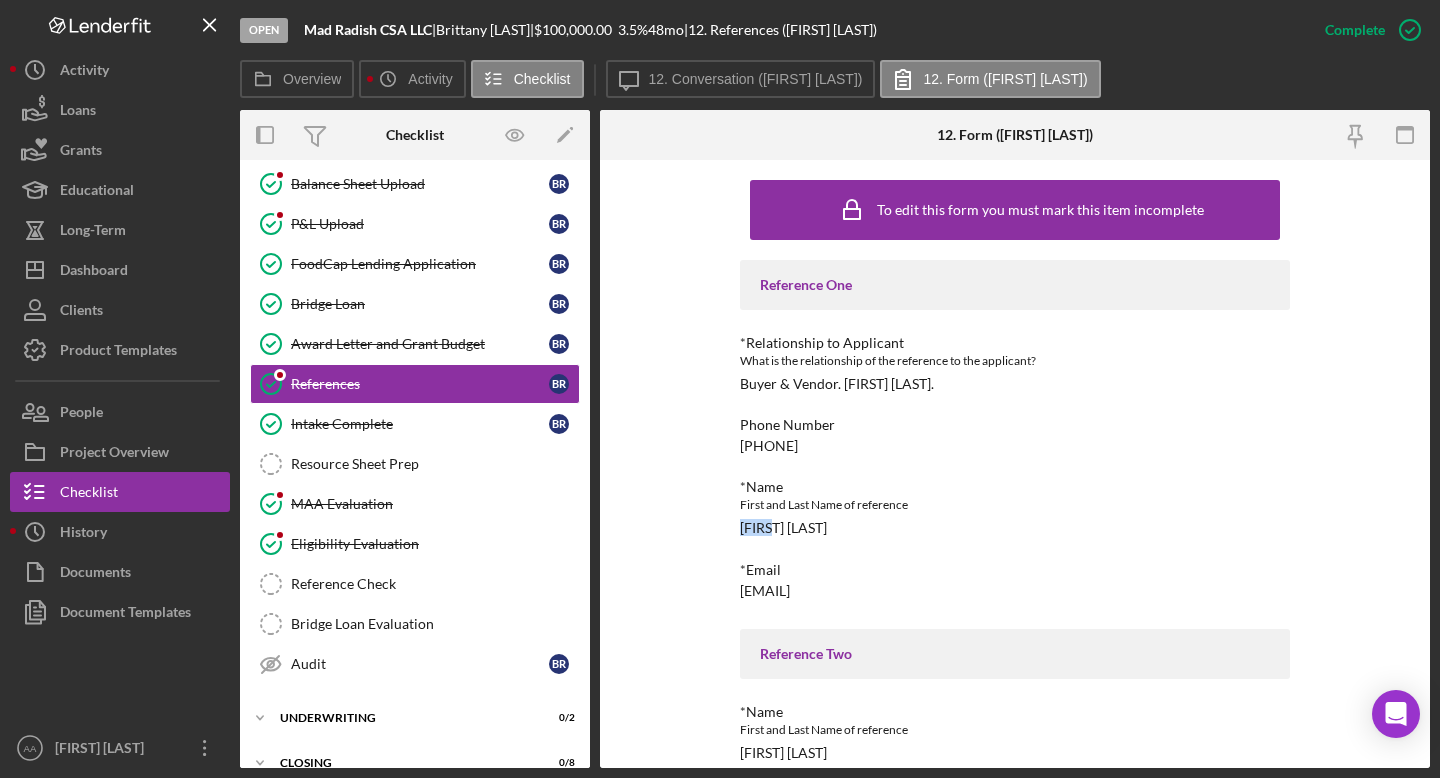 click on "[FIRST] [LAST]" at bounding box center [783, 528] 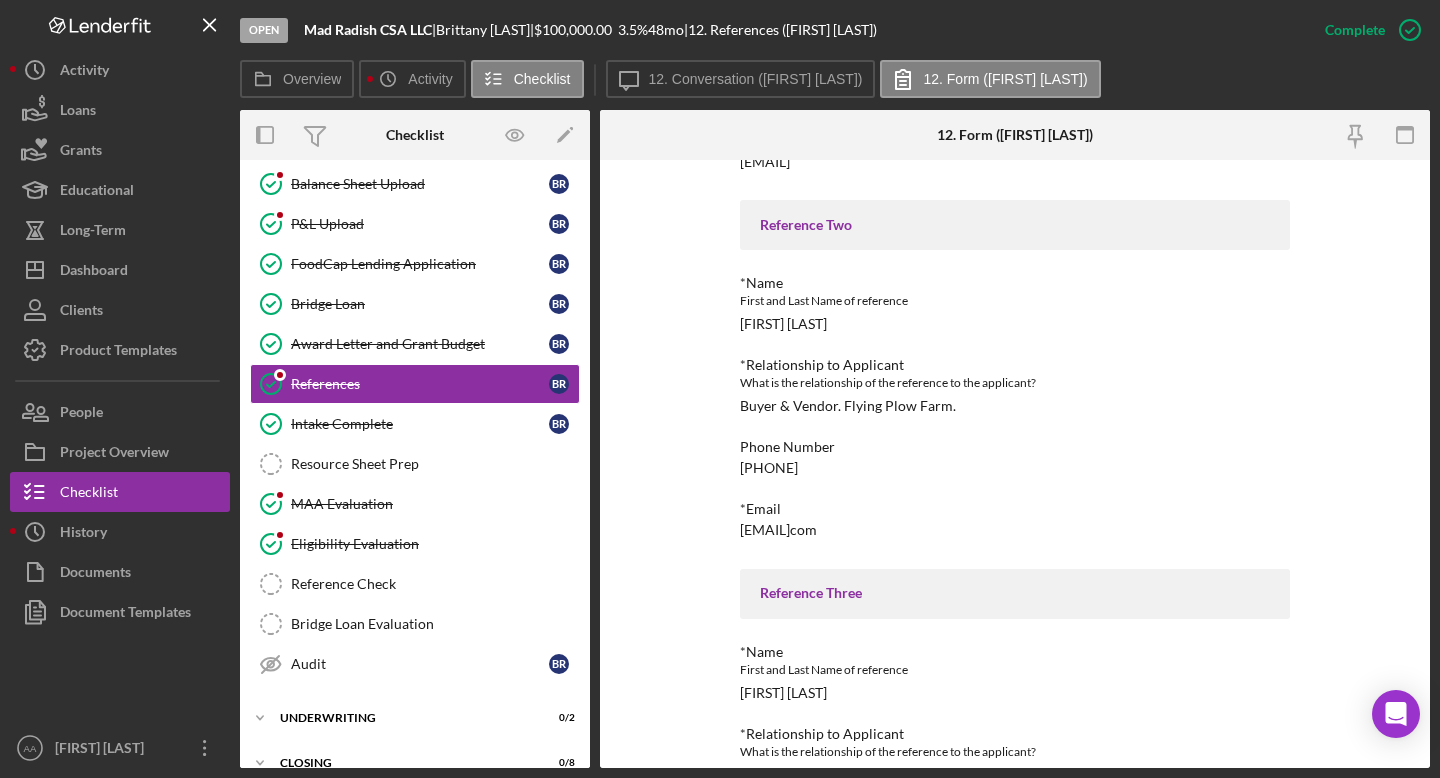 scroll, scrollTop: 431, scrollLeft: 0, axis: vertical 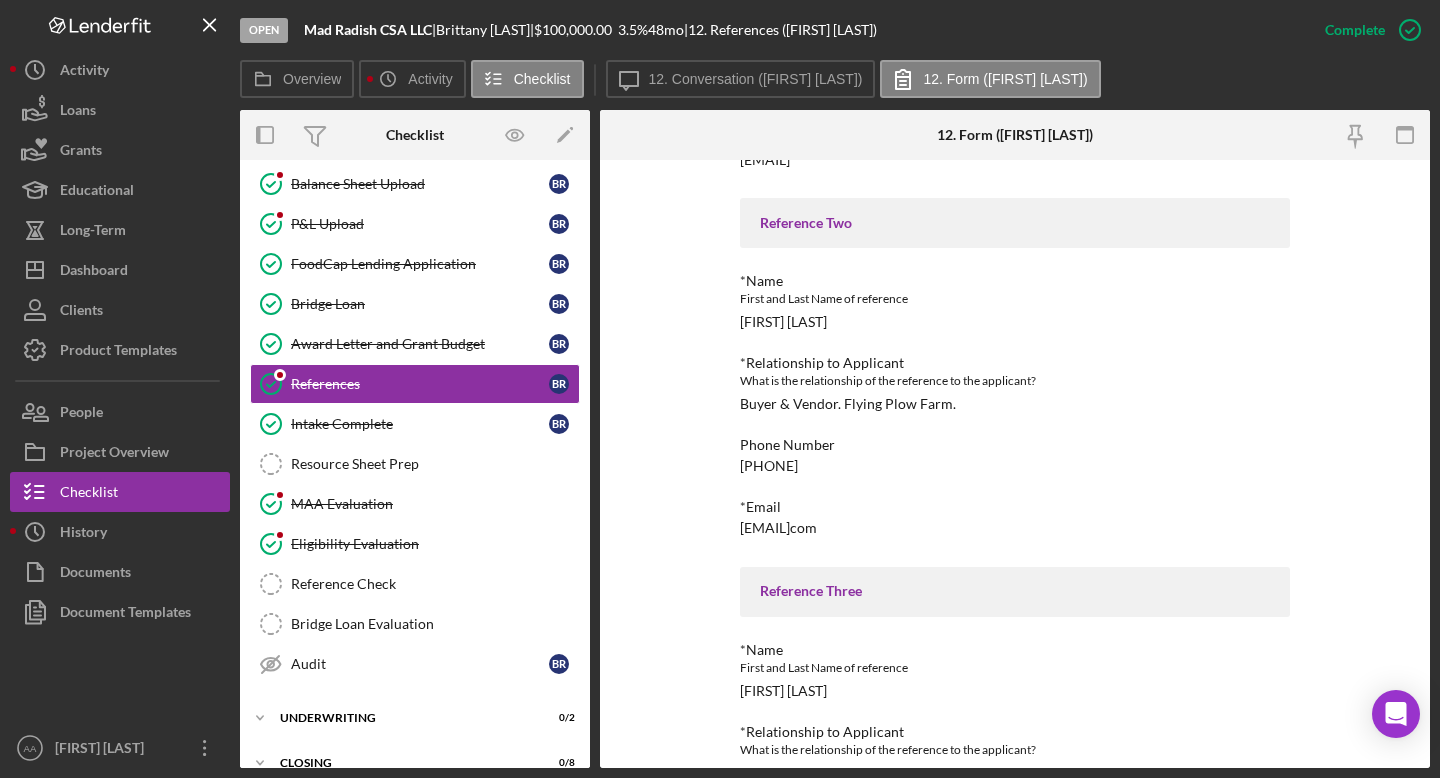 click on "[EMAIL]com" at bounding box center (778, 528) 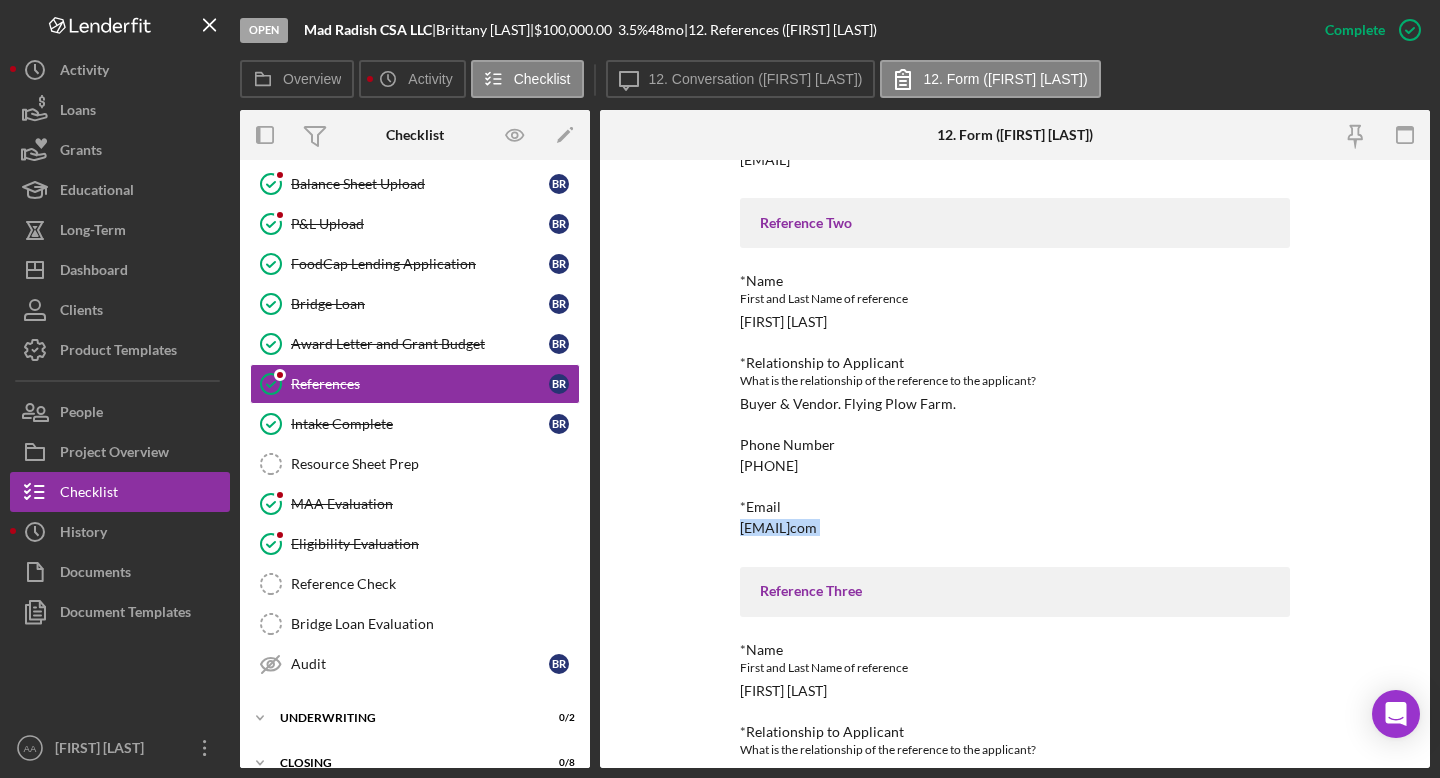 click on "[EMAIL]com" at bounding box center [778, 528] 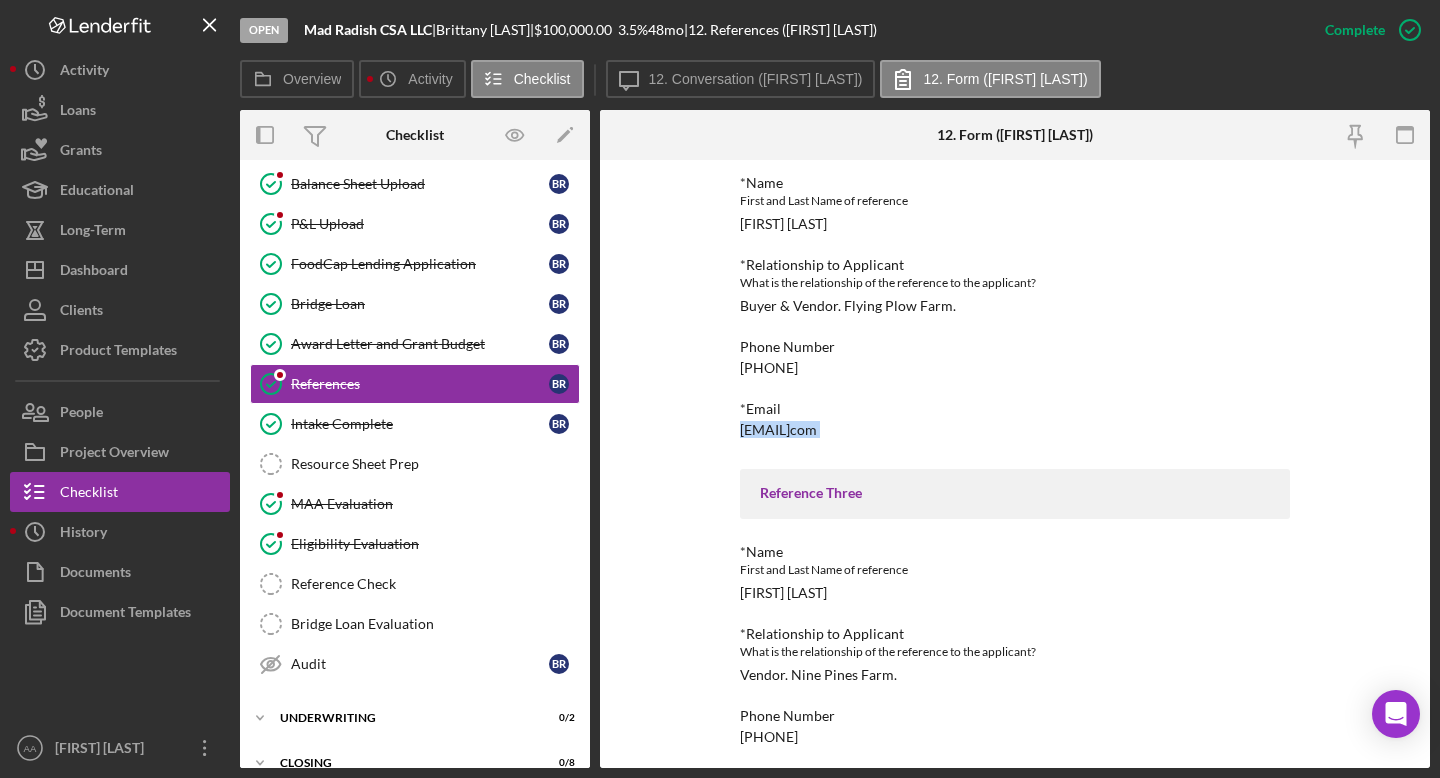 scroll, scrollTop: 598, scrollLeft: 0, axis: vertical 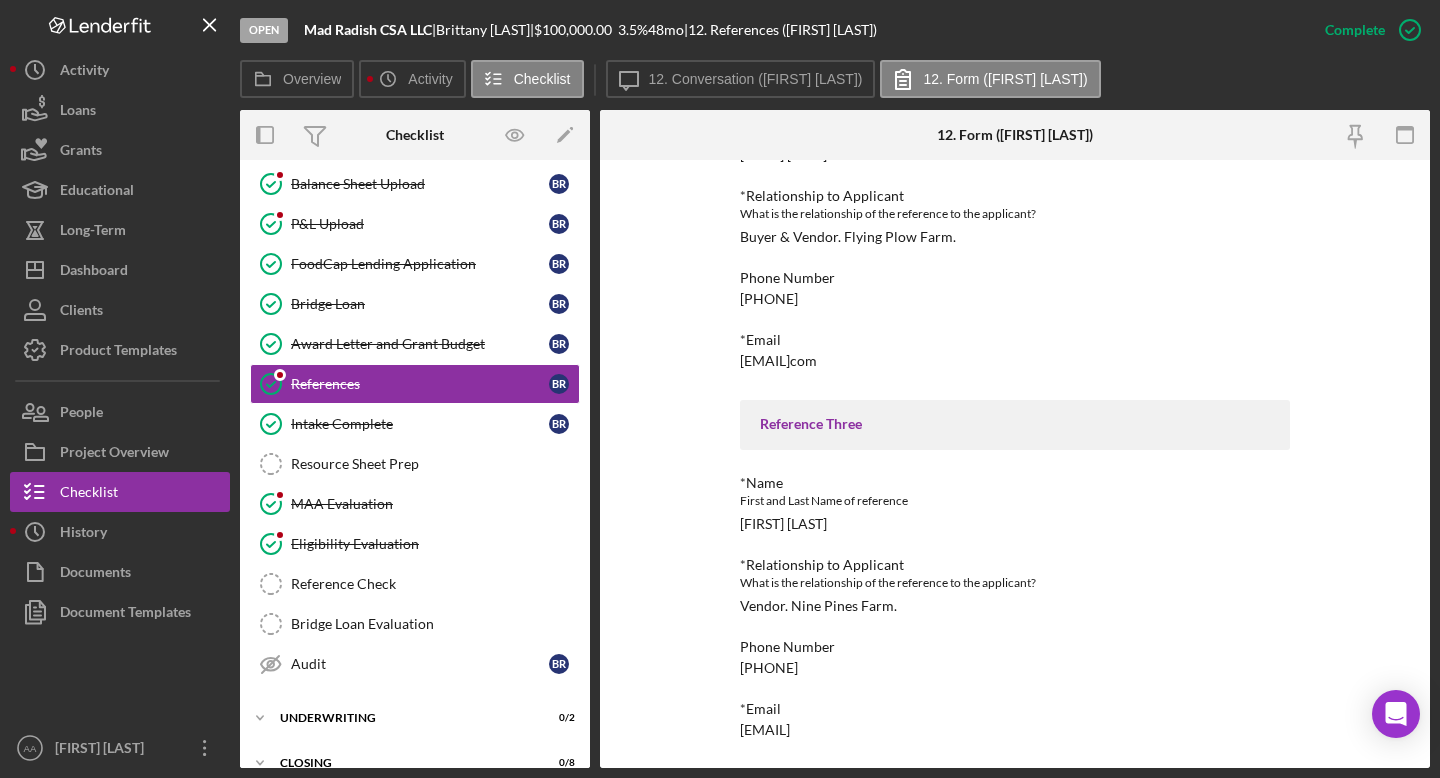 click on "[EMAIL]" at bounding box center [765, 730] 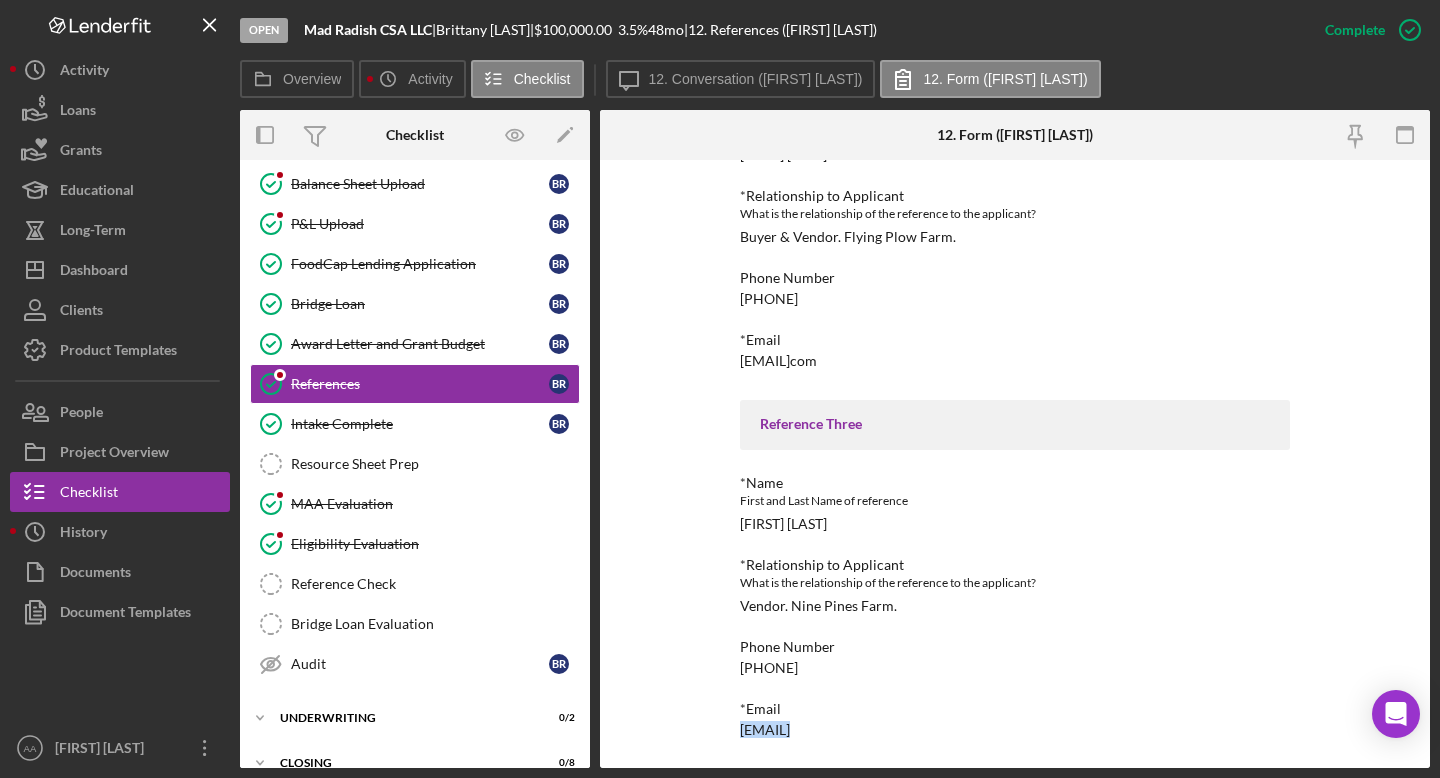 click on "[EMAIL]" at bounding box center [765, 730] 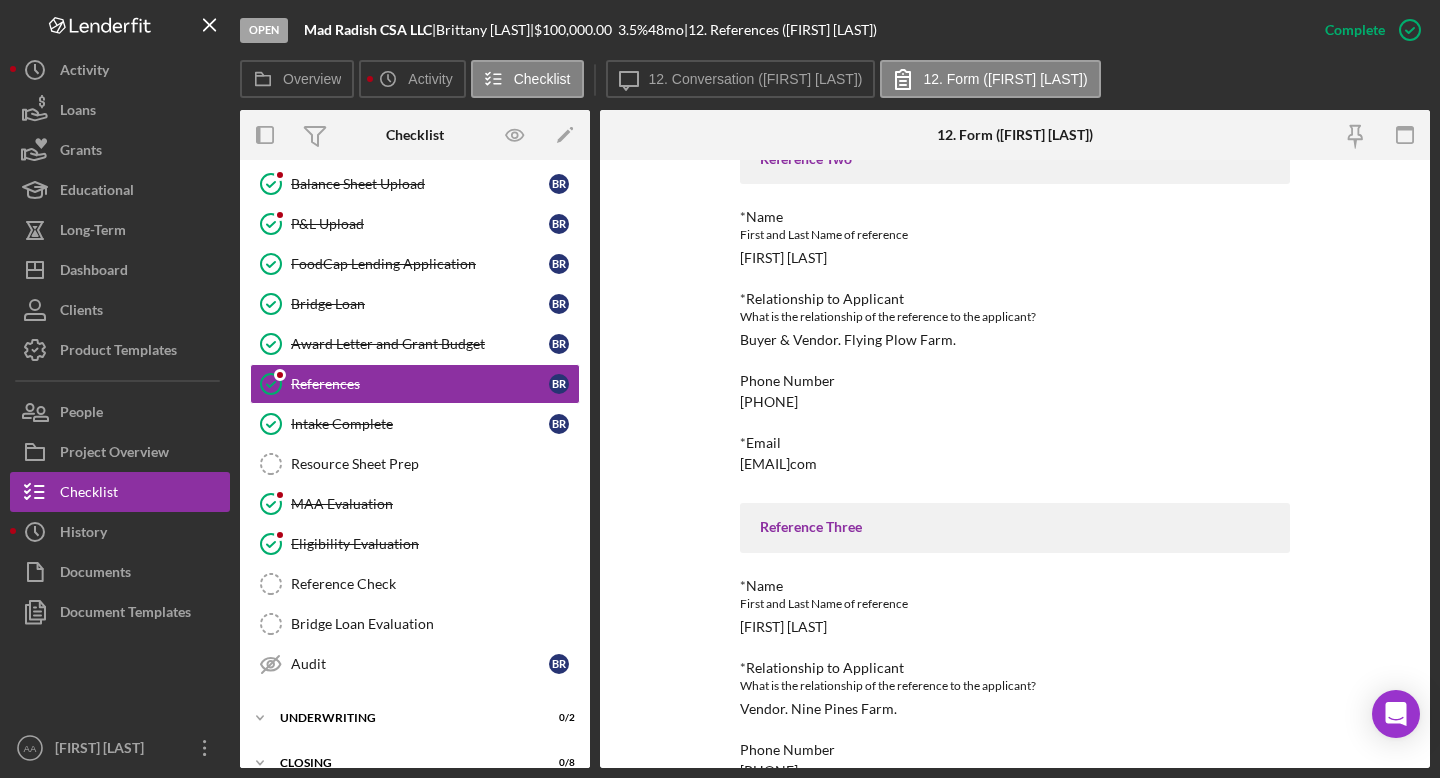 scroll, scrollTop: 598, scrollLeft: 0, axis: vertical 